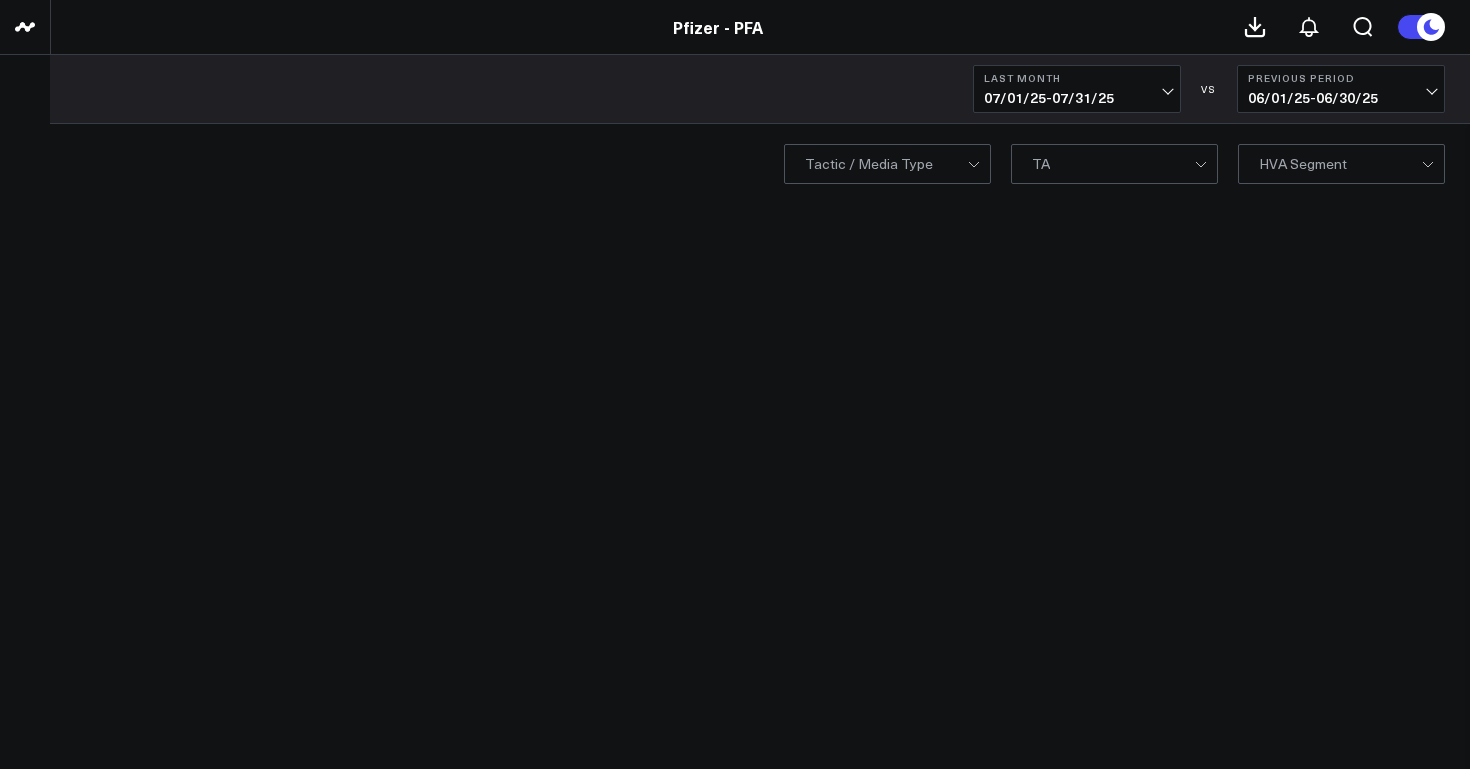 scroll, scrollTop: 0, scrollLeft: 0, axis: both 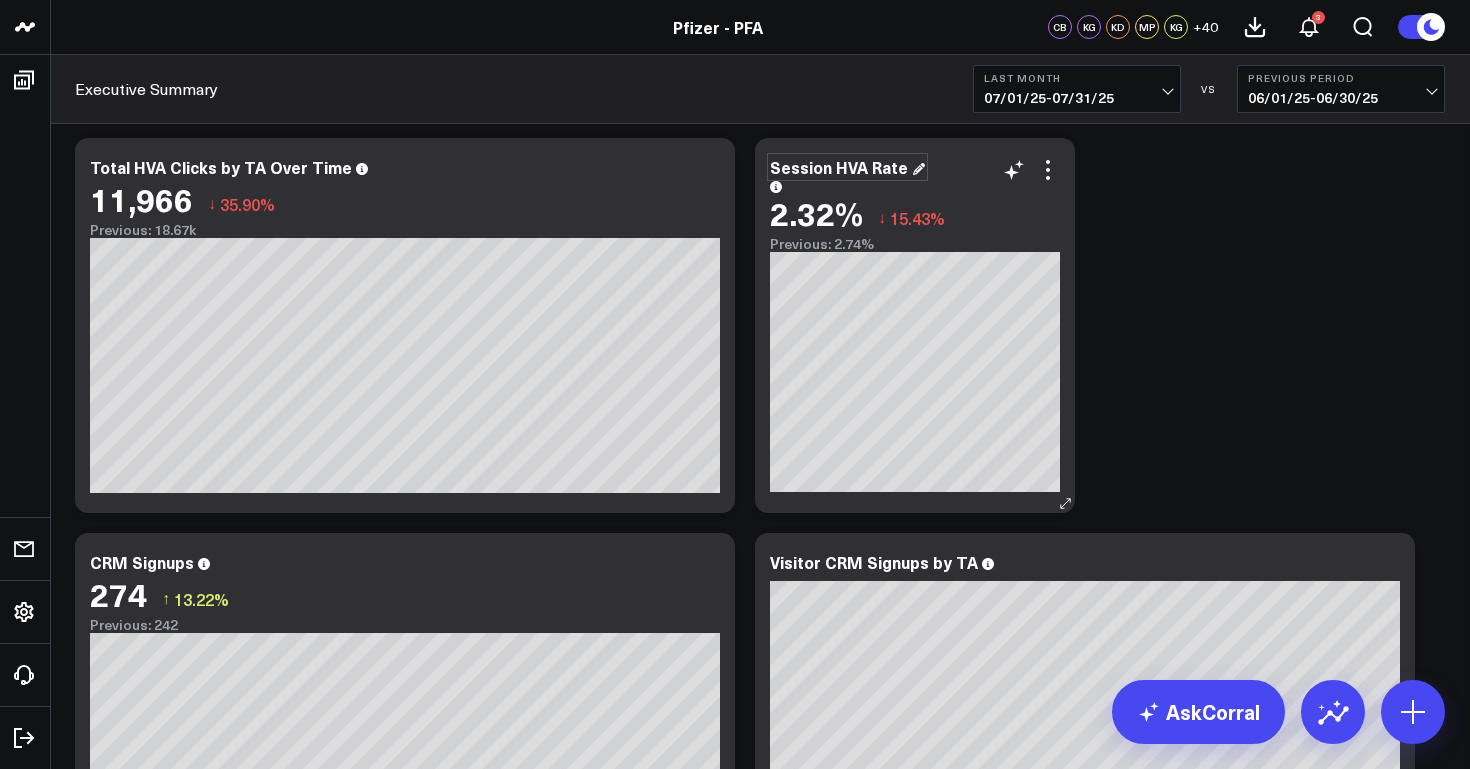 click on "Session HVA Rate" at bounding box center (847, 167) 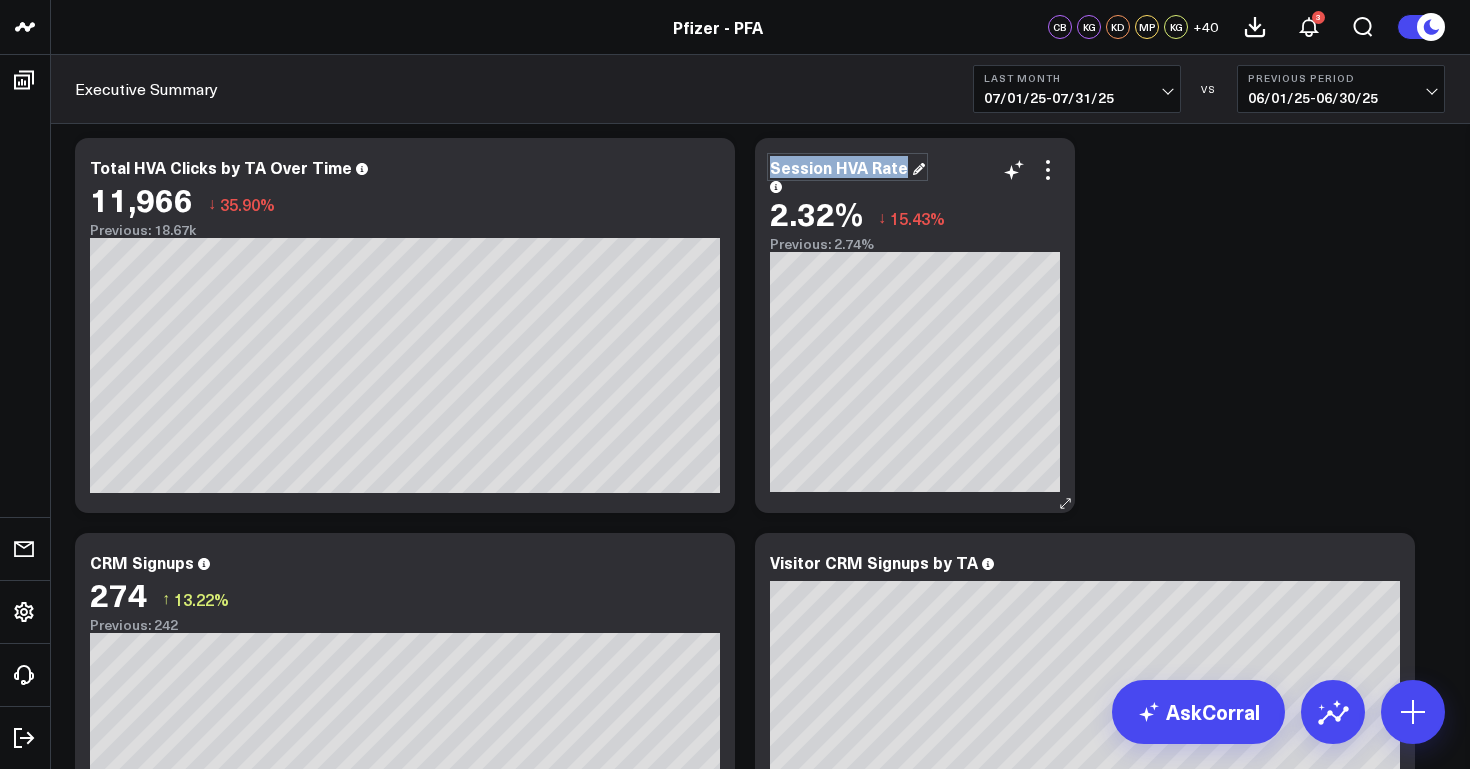 drag, startPoint x: 904, startPoint y: 167, endPoint x: 767, endPoint y: 168, distance: 137.00365 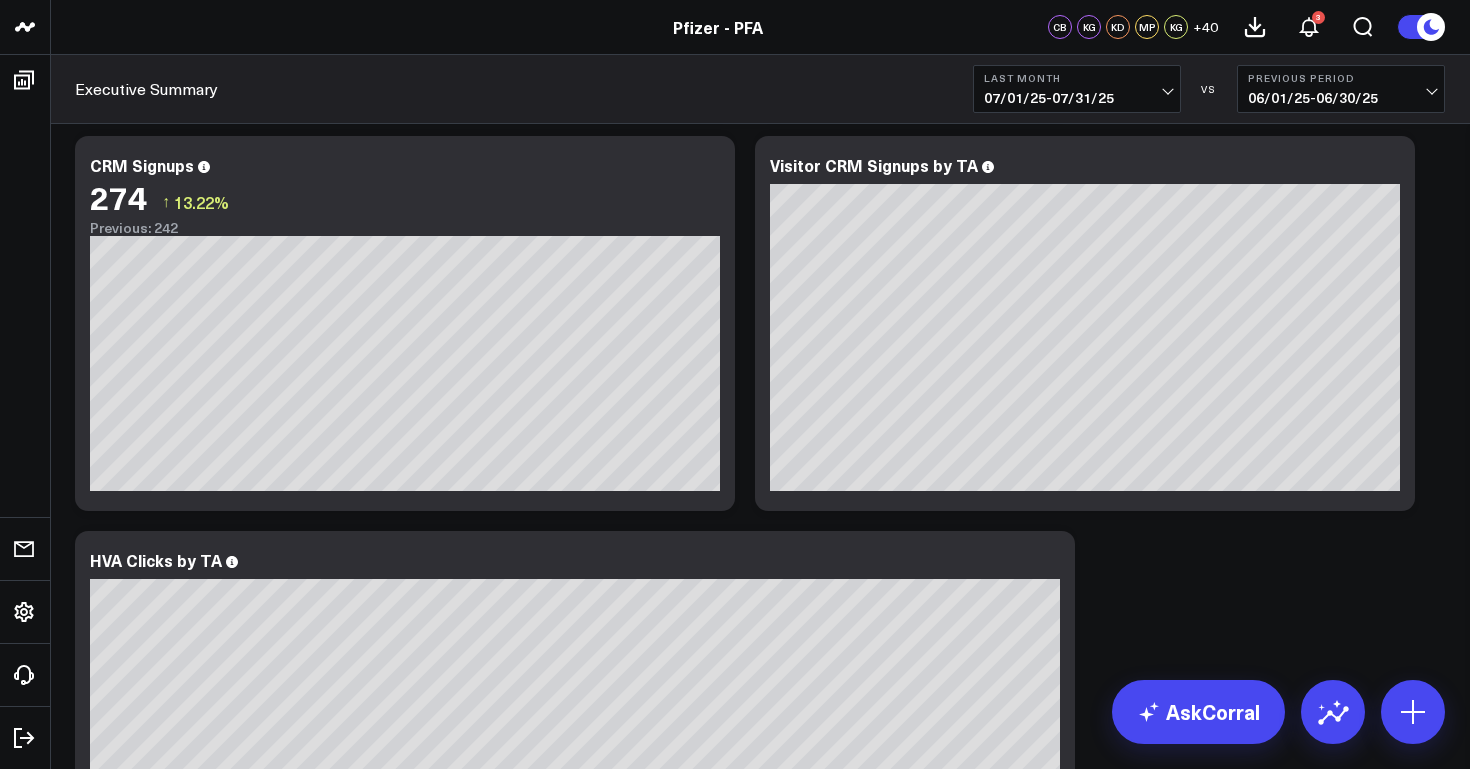 scroll, scrollTop: 3740, scrollLeft: 0, axis: vertical 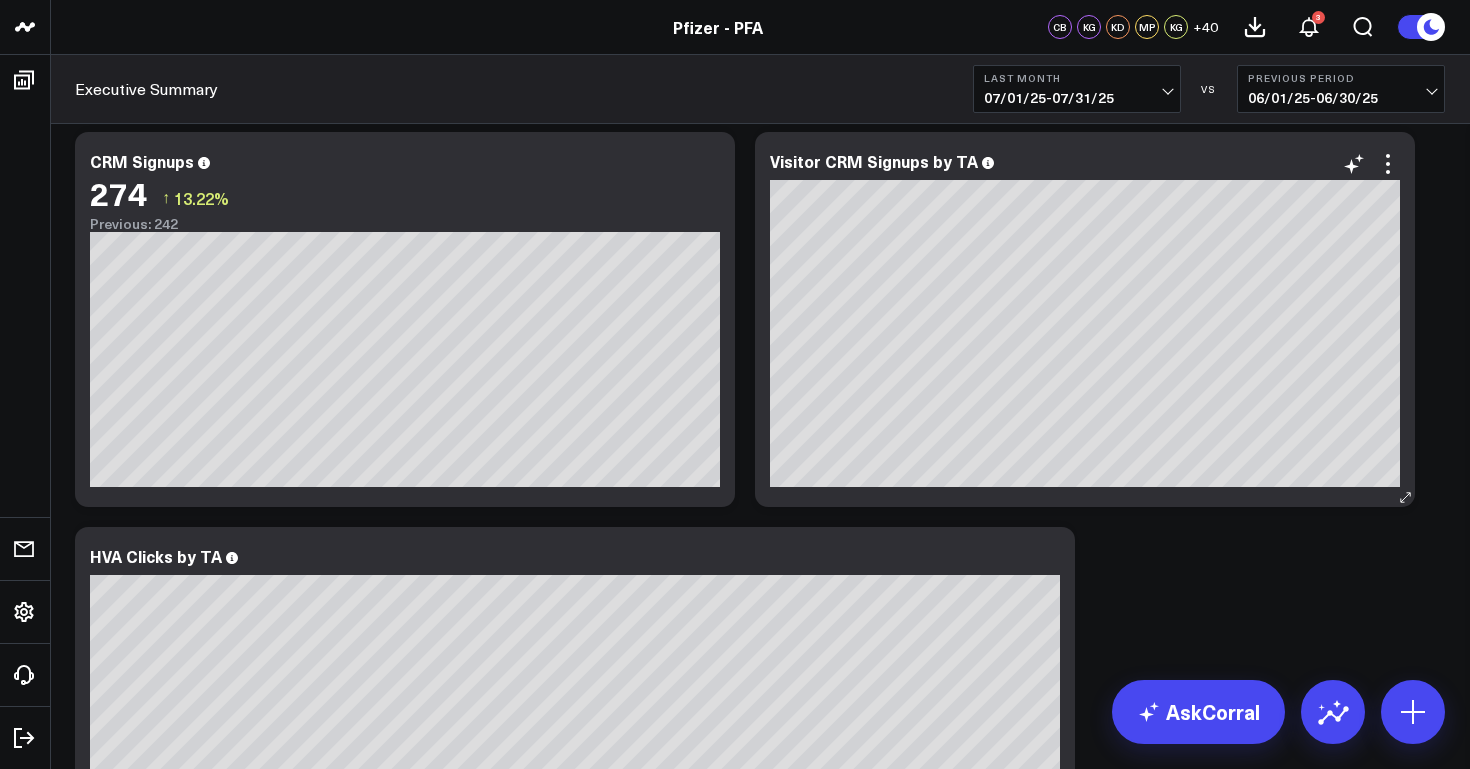 click 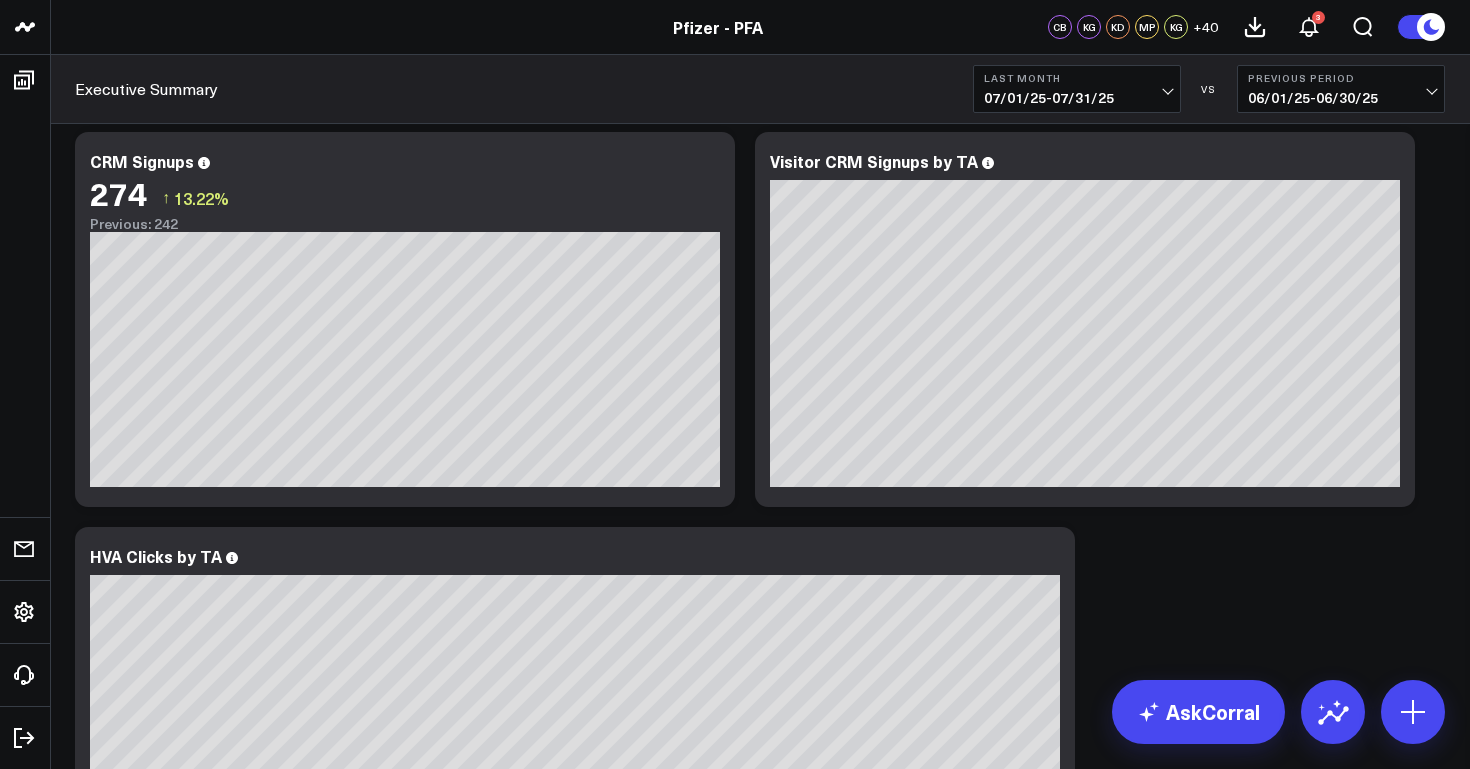 click on "Media / Spend Overview Modify via AI Copy link to widget Ask support Remove Create linked copy Executive Summary Product Release Spotlight Product Summary OKRs 5.2 Release OKRs Homepage Health Questionnaires COVID-19 / Respiratory Menopause Migraine mTOQ Vaccines Prescription Savings Optimizations (WIP) Education Articles Media Performance Website Website HVA Performance Site Experience / DXA Telehealth & Pharmacy Prescription Delivery - Alto Telehealth - UpScript Crossix Crossix Visitor Profiles Crossix Conversion Events Essence Data Freshness Duplicate to Executive Summary Product Release Spotlight Product Summary OKRs 5.2 Release OKRs Homepage Health Questionnaires COVID-19 / Respiratory Menopause Migraine mTOQ Vaccines Prescription Savings Optimizations (WIP) Education Articles Media Performance Website Website HVA Performance Site Experience / DXA Telehealth & Pharmacy Prescription Delivery - Alto Telehealth - UpScript Crossix Crossix Visitor Profiles Crossix Conversion Events Essence Data Freshness OKRs" at bounding box center [760, 291] 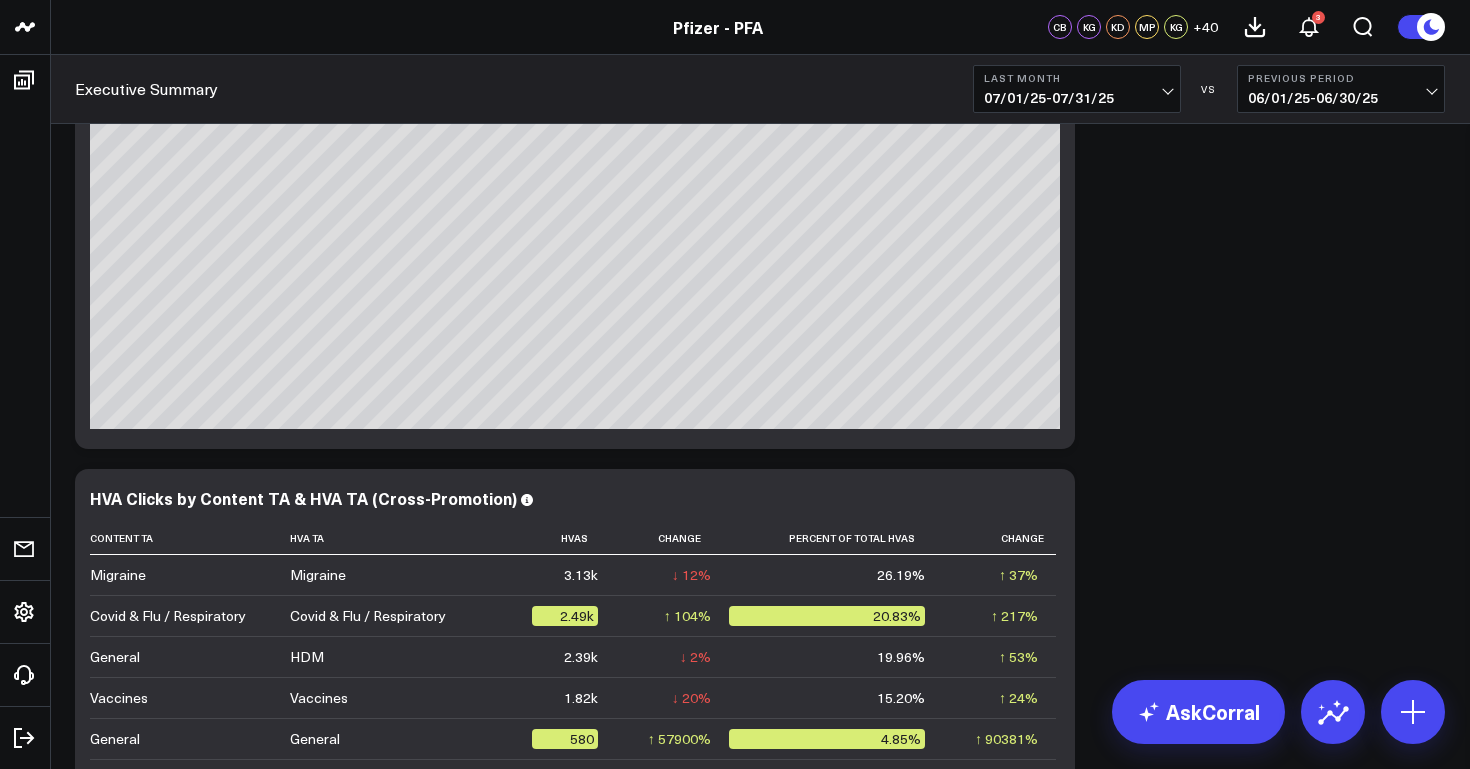 scroll, scrollTop: 4599, scrollLeft: 0, axis: vertical 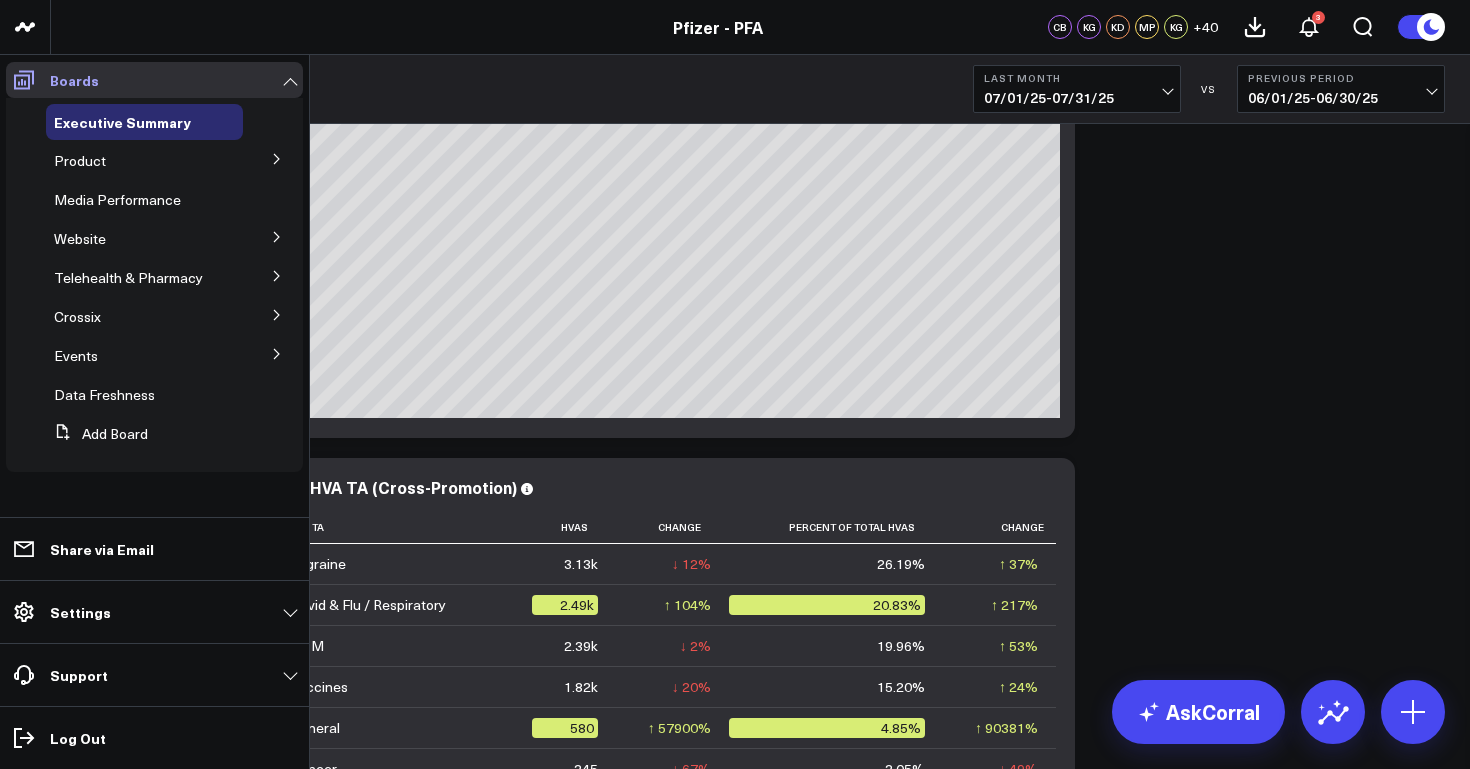 click 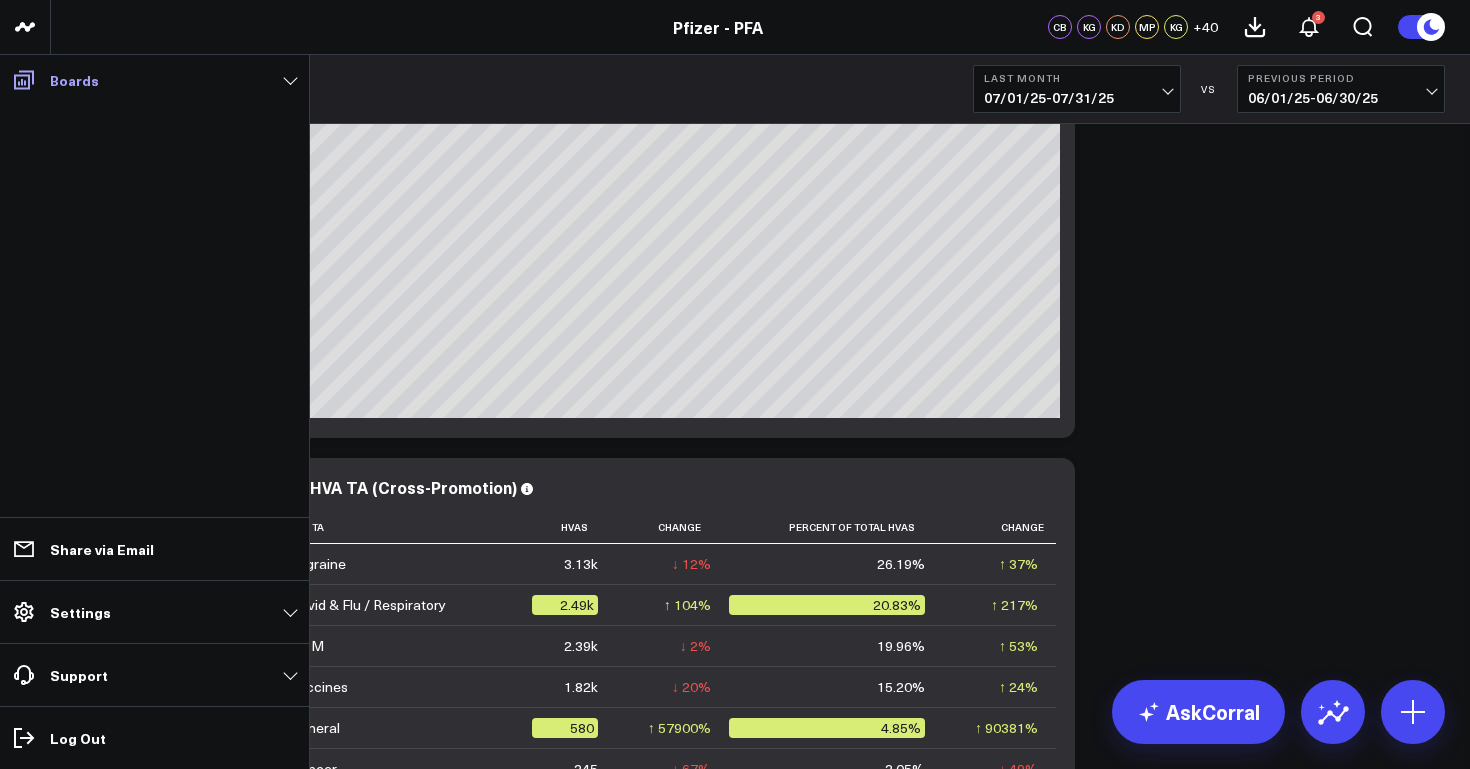 click 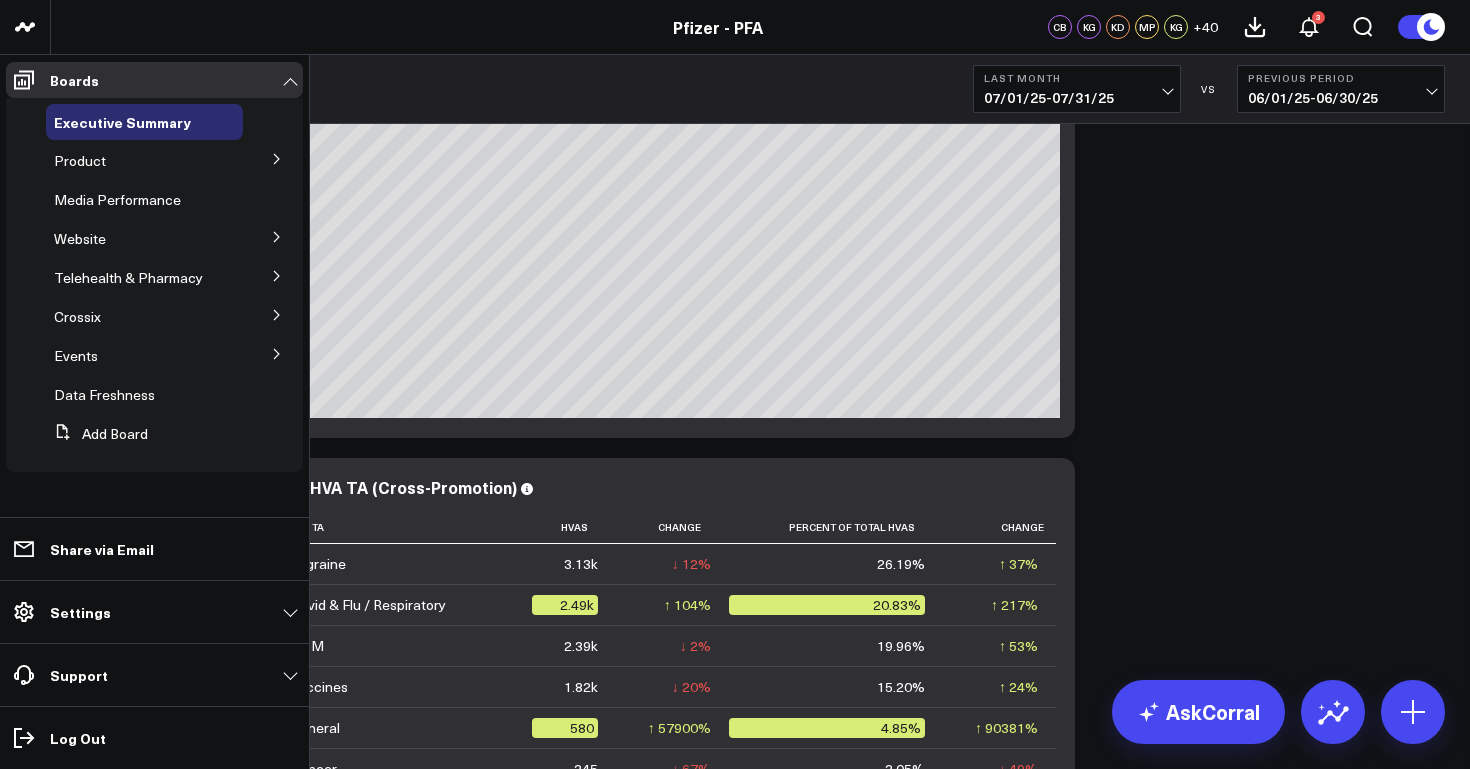 click 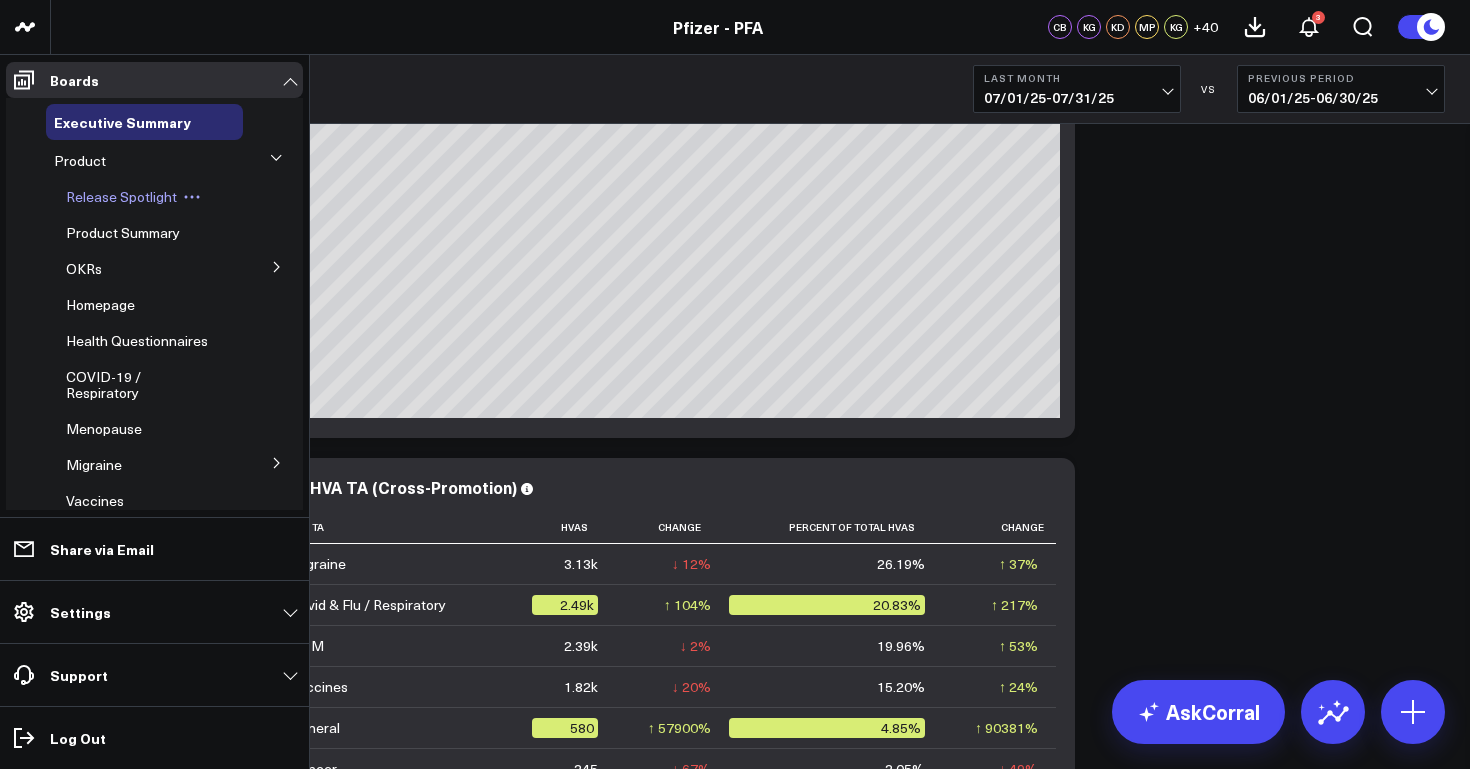 click on "Release Spotlight" at bounding box center [121, 196] 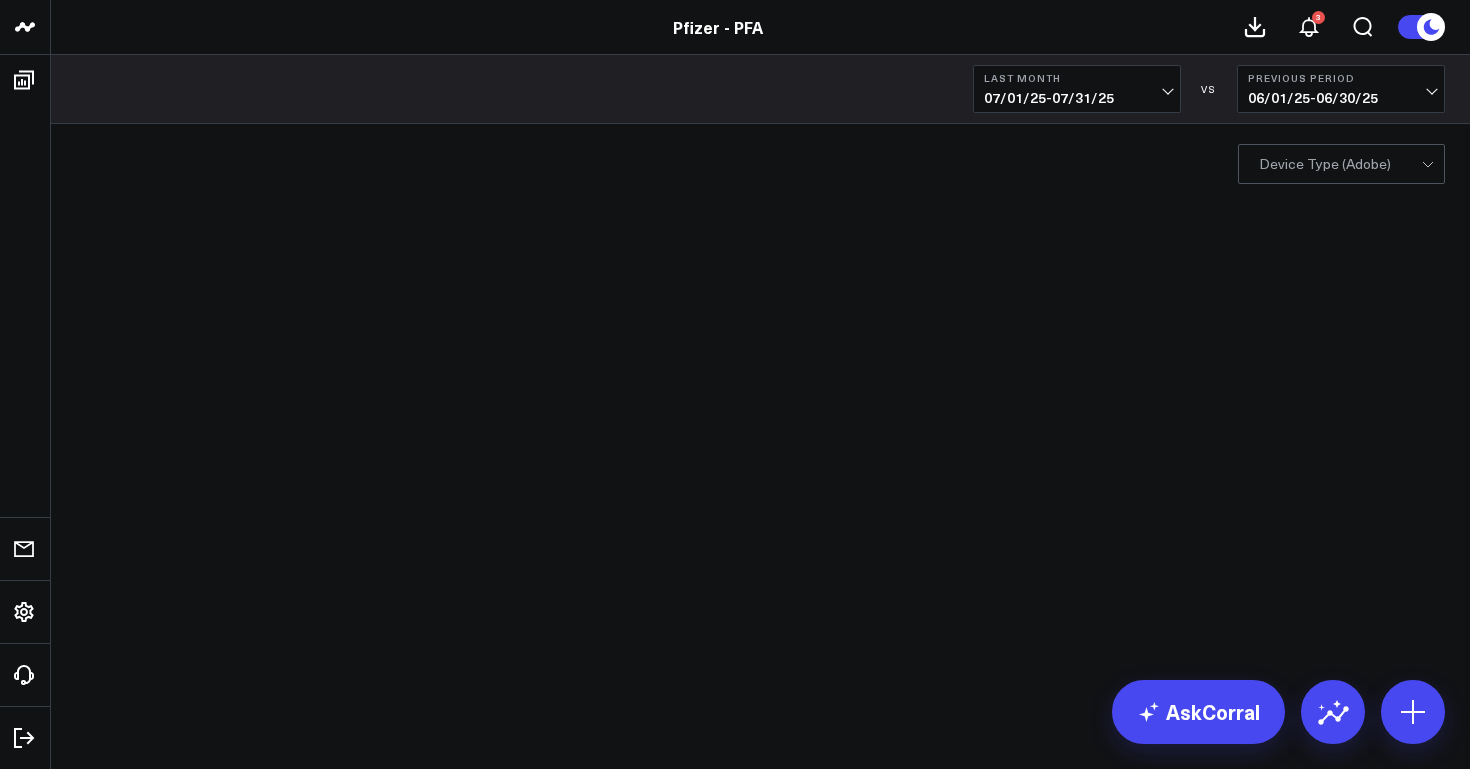 scroll, scrollTop: 0, scrollLeft: 0, axis: both 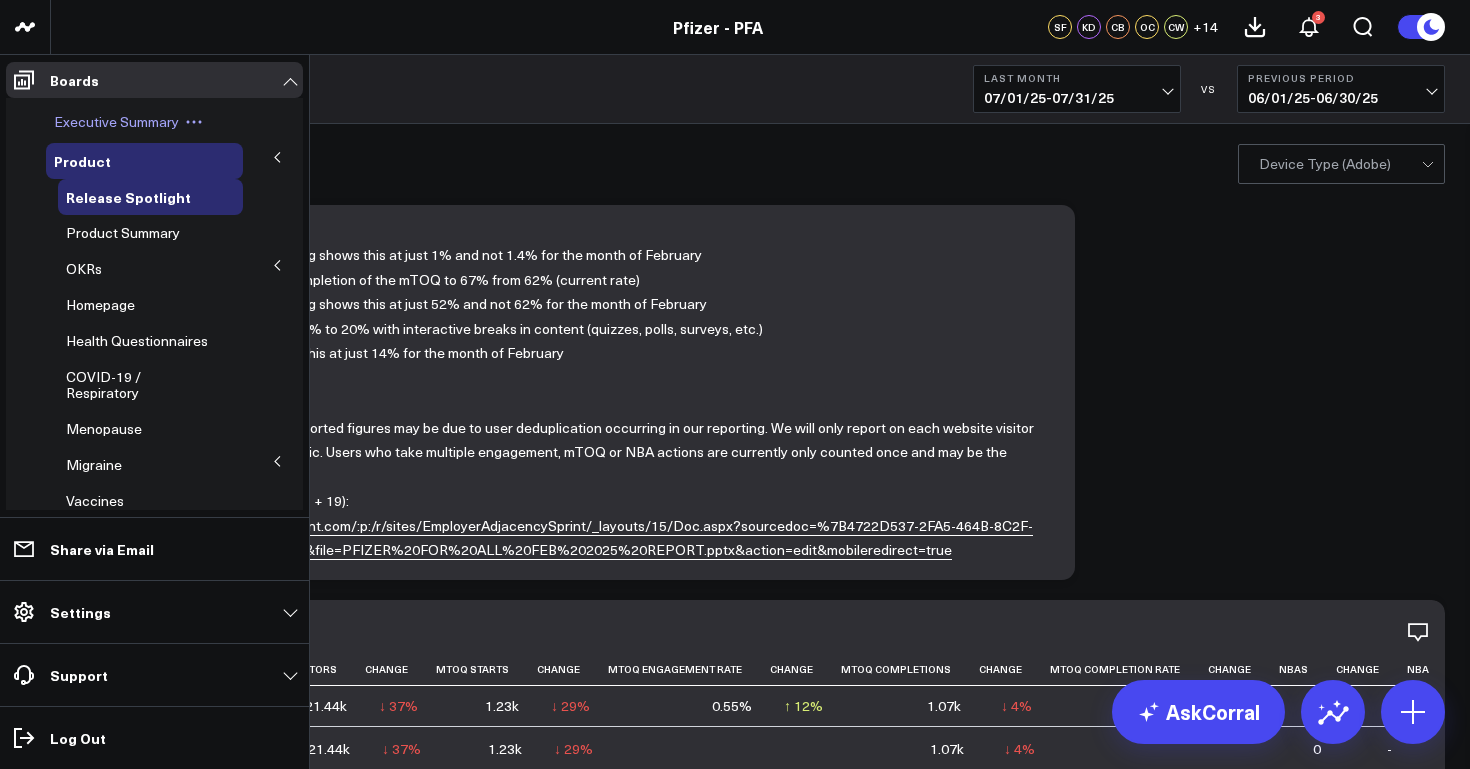 click on "Executive Summary" at bounding box center [116, 121] 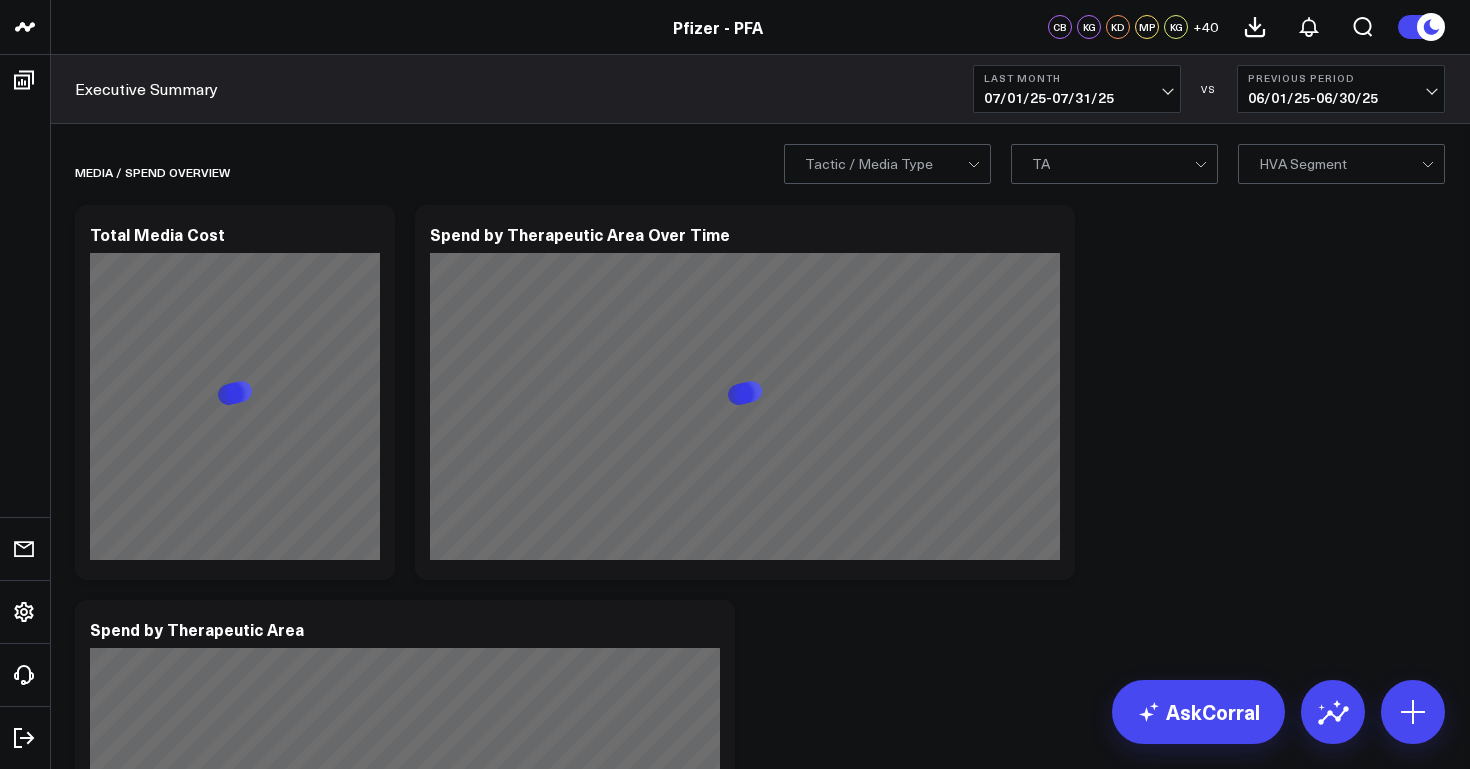 scroll, scrollTop: 0, scrollLeft: 0, axis: both 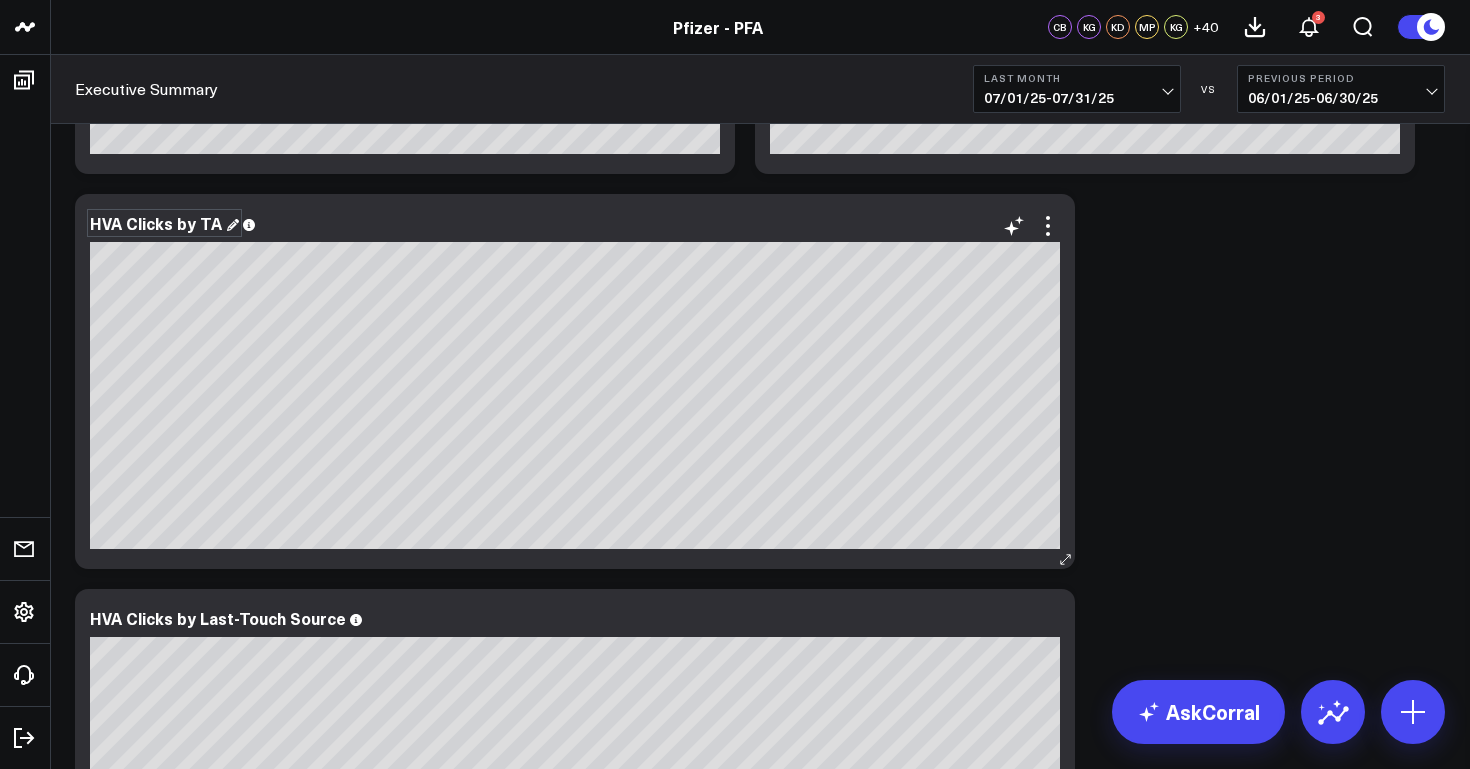 click on "HVA Clicks by TA" at bounding box center [164, 223] 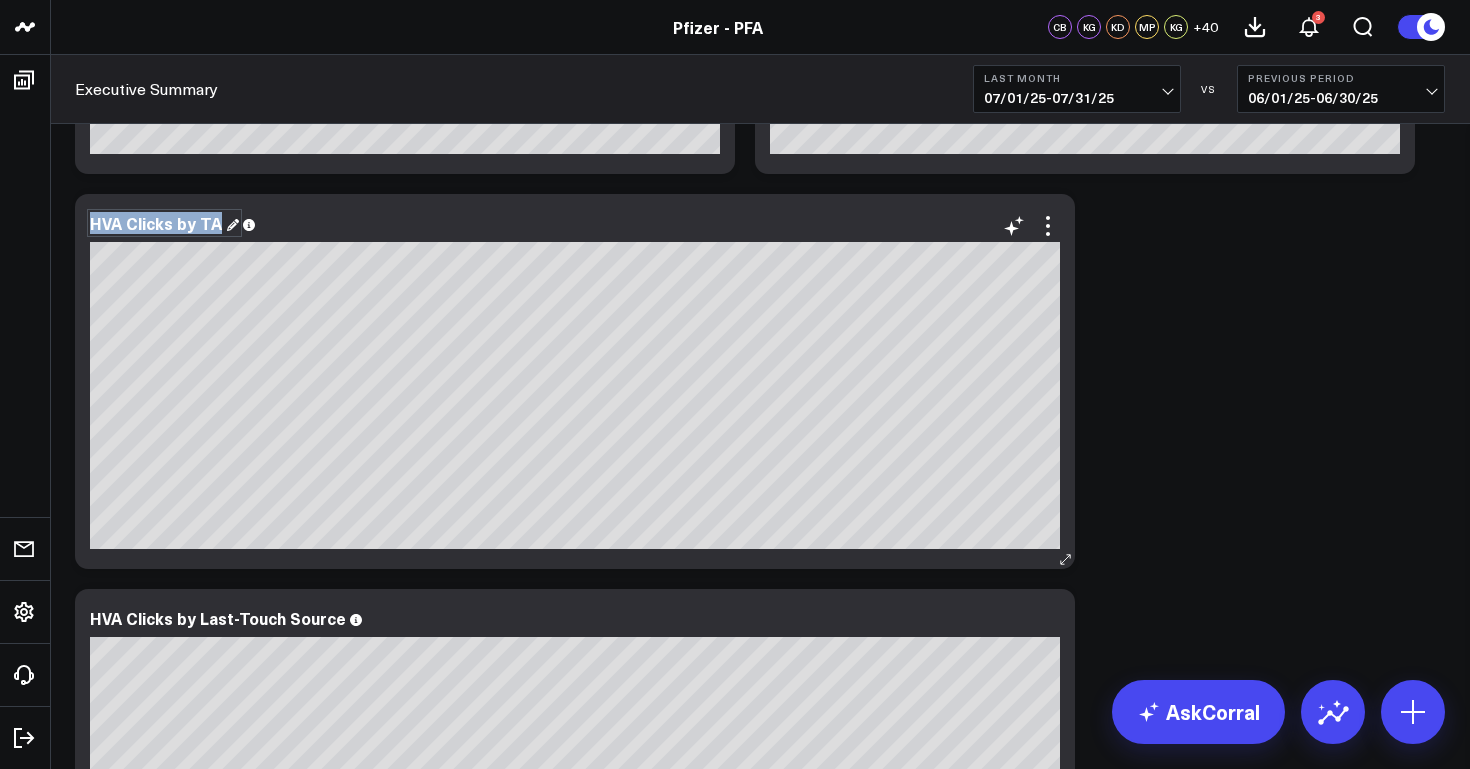 drag, startPoint x: 218, startPoint y: 222, endPoint x: 88, endPoint y: 225, distance: 130.0346 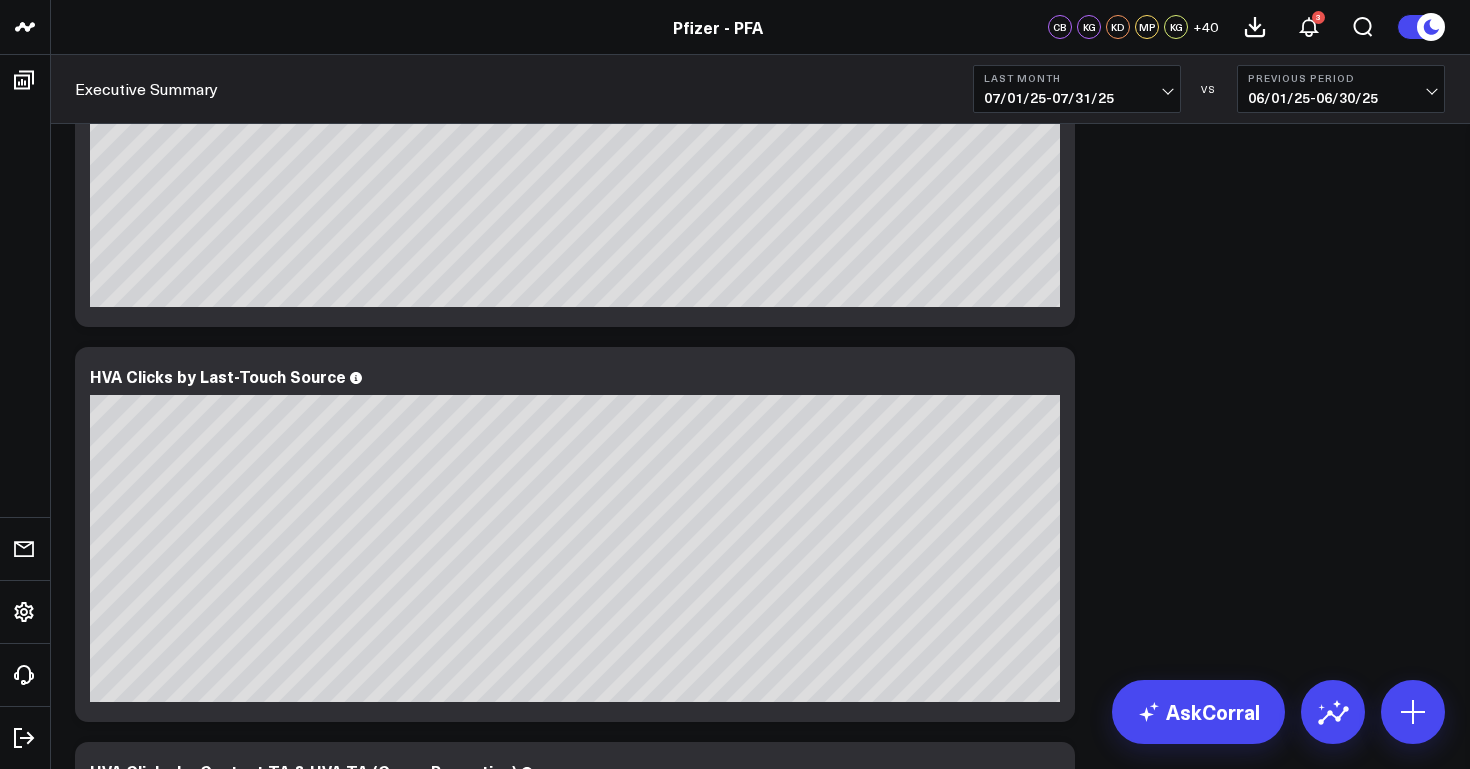 scroll, scrollTop: 4319, scrollLeft: 0, axis: vertical 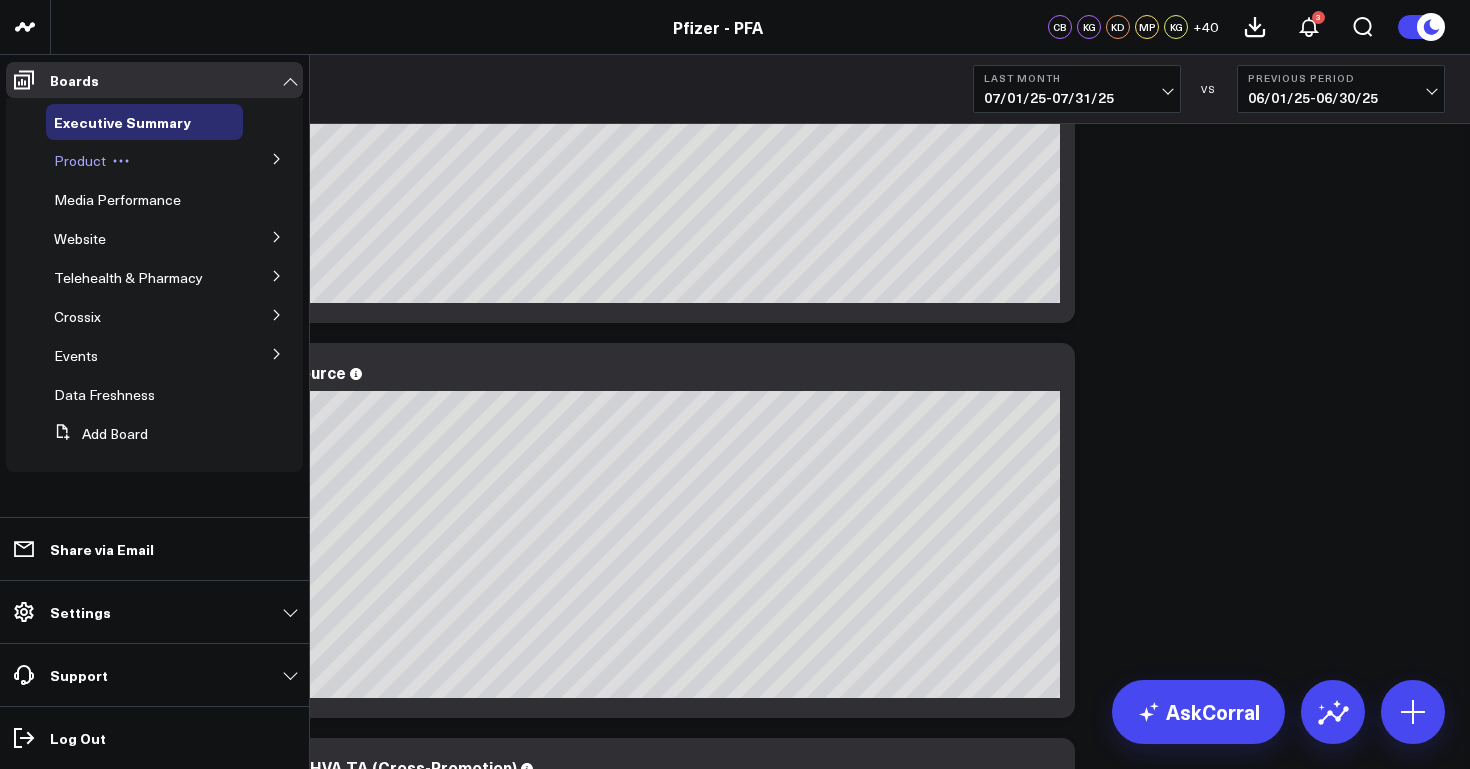 click on "Product" at bounding box center (80, 160) 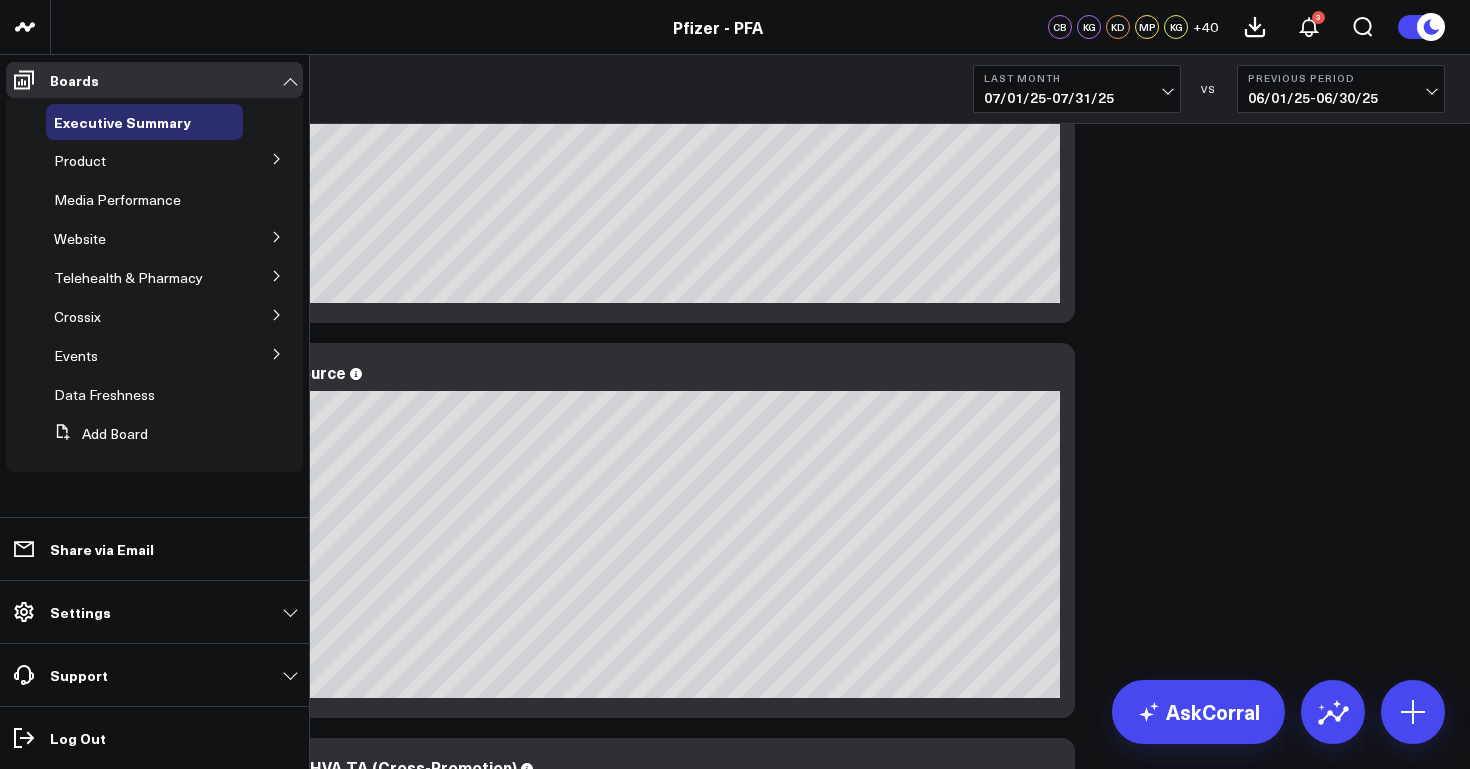 click 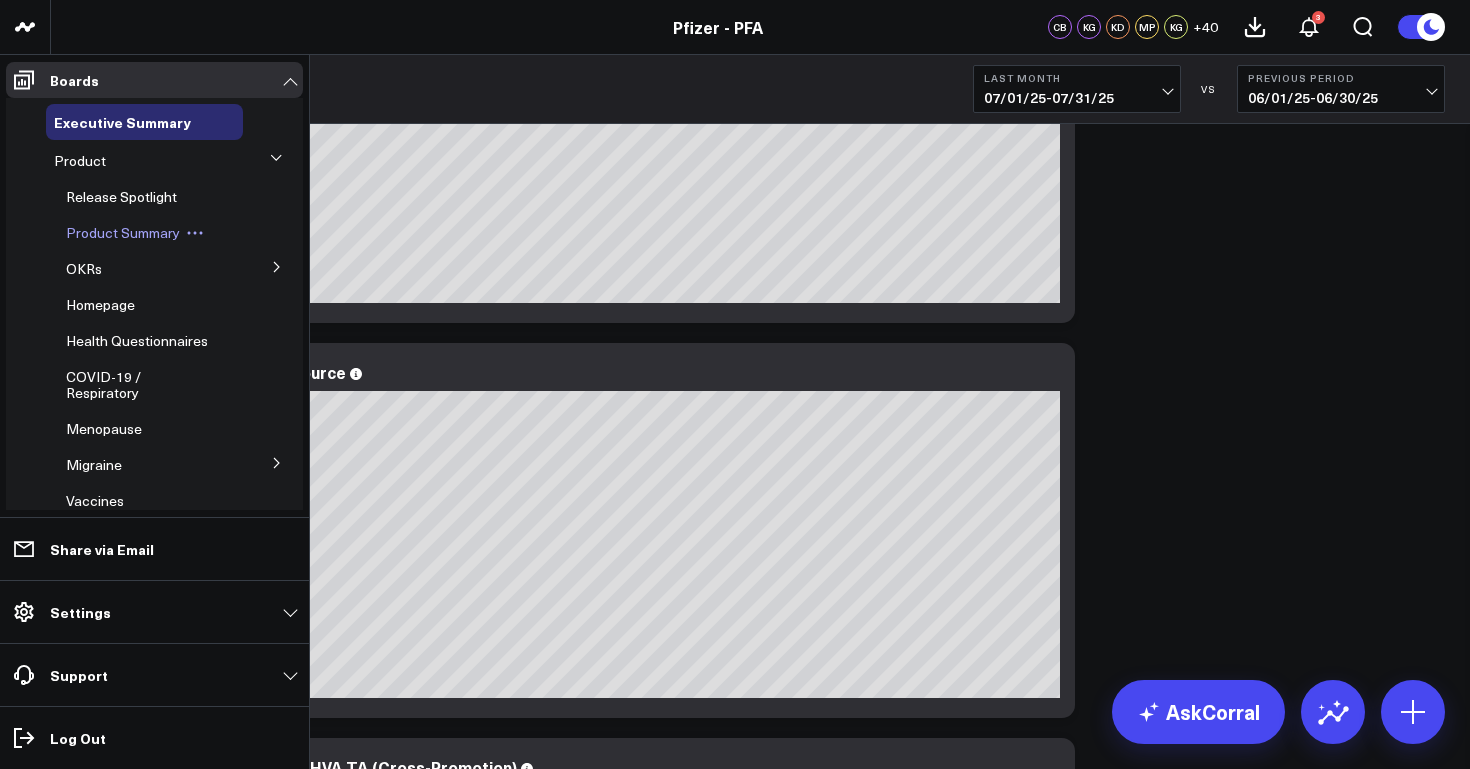 click on "Product Summary" at bounding box center [123, 232] 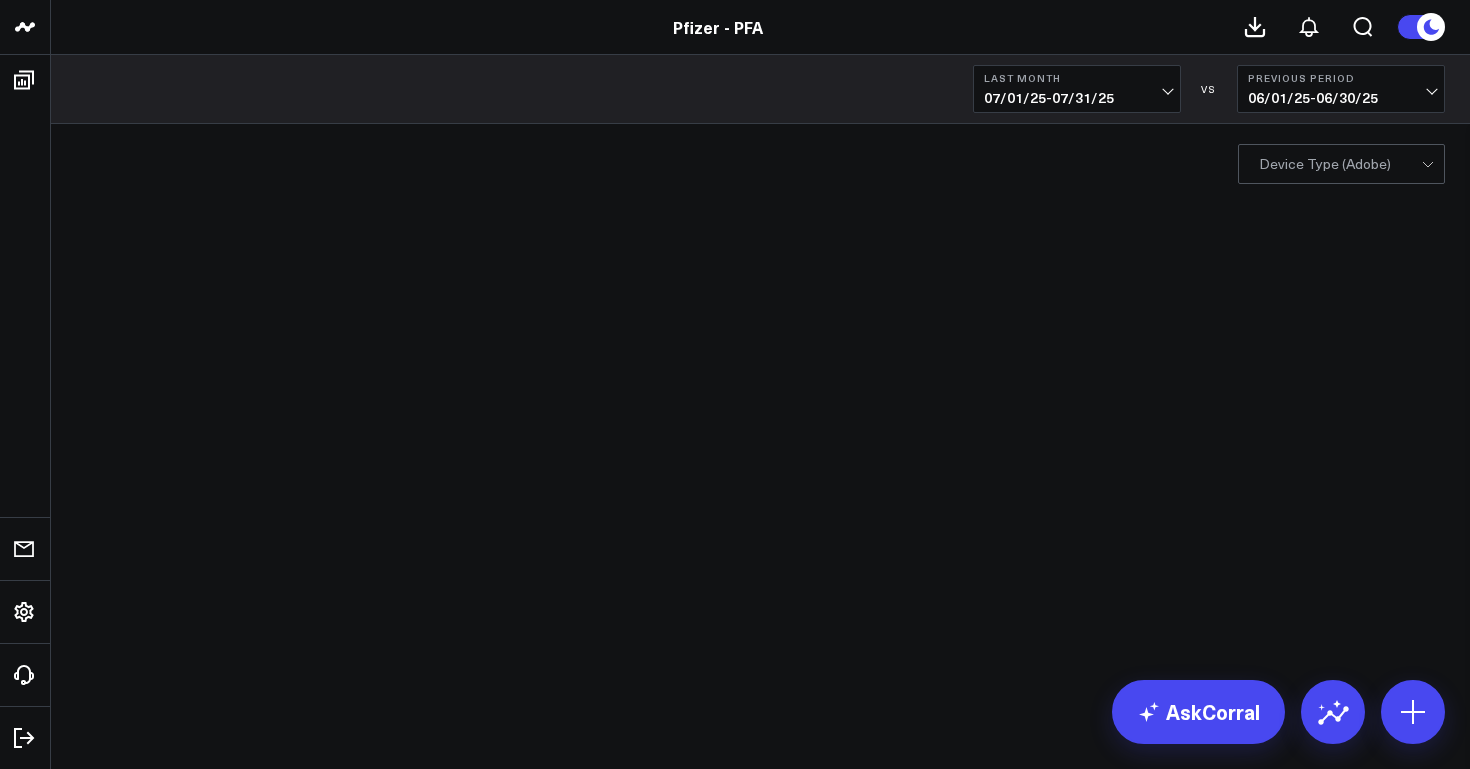 scroll, scrollTop: 0, scrollLeft: 0, axis: both 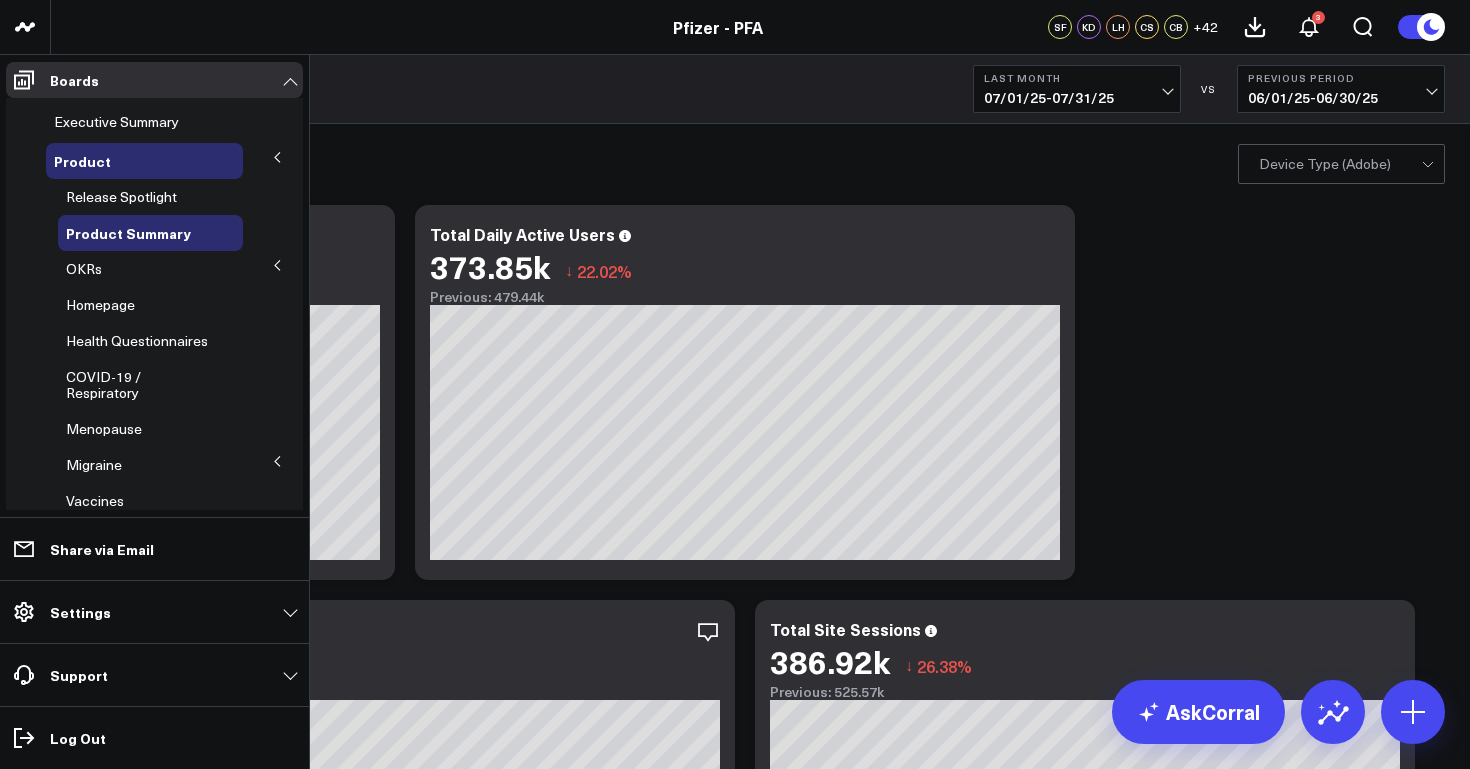 click 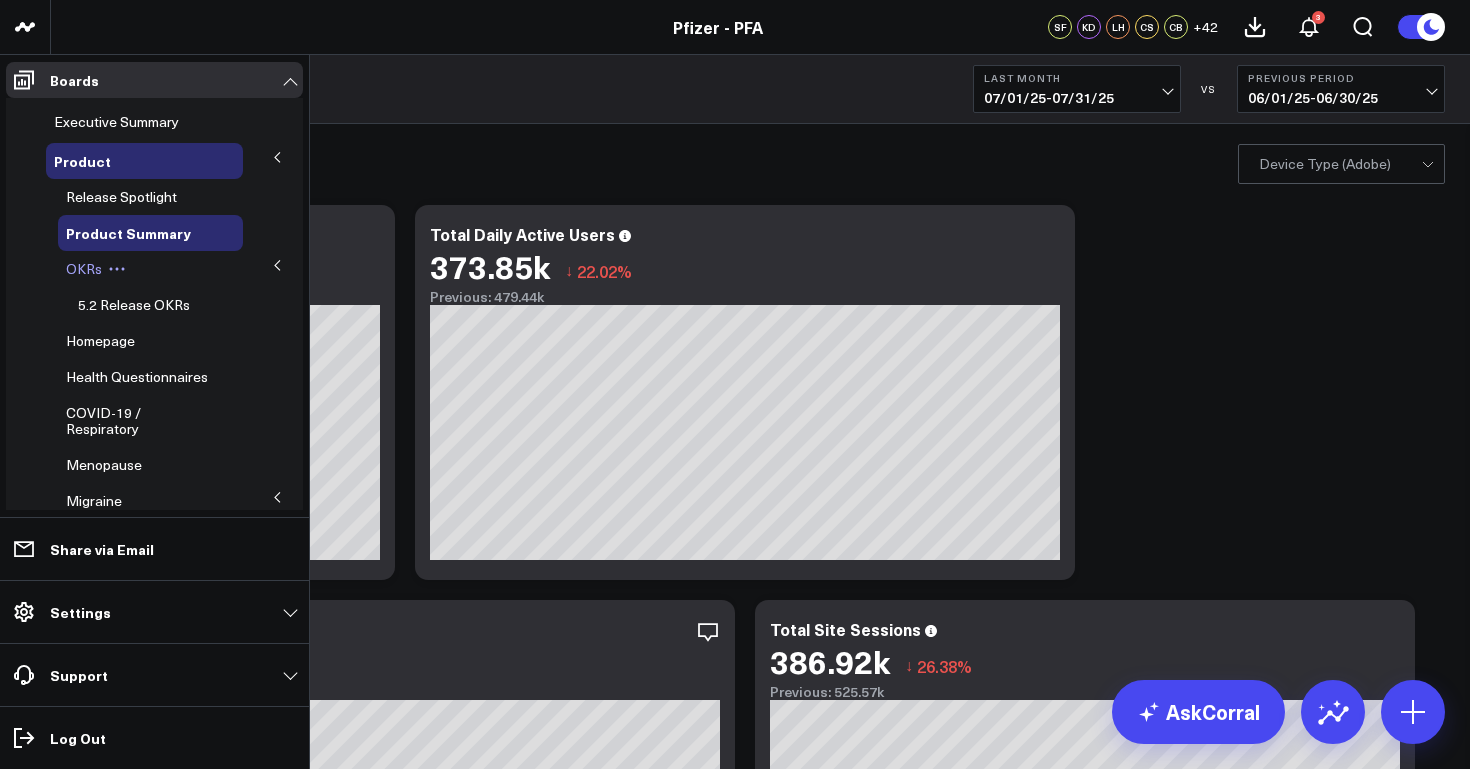 click on "OKRs" at bounding box center (84, 268) 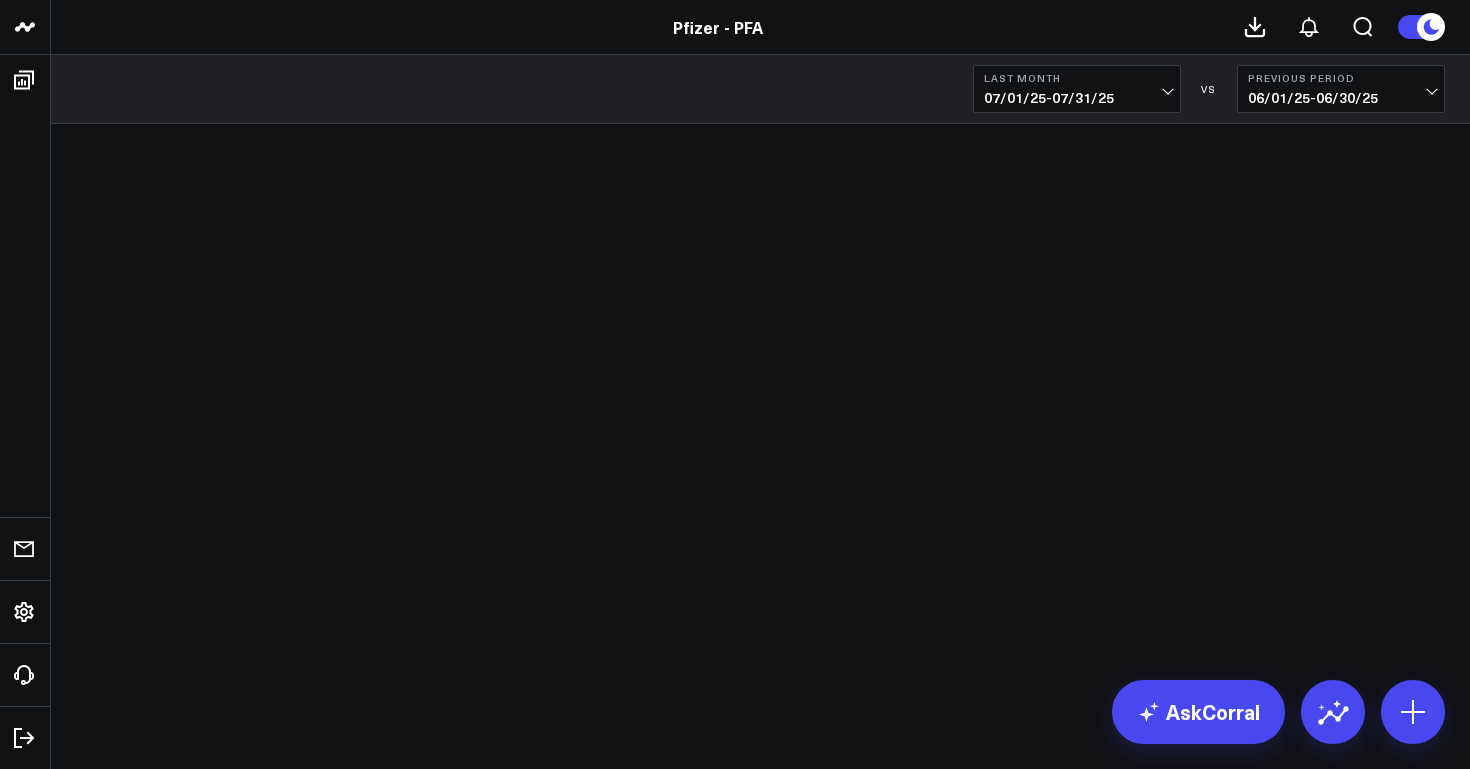 scroll, scrollTop: 0, scrollLeft: 0, axis: both 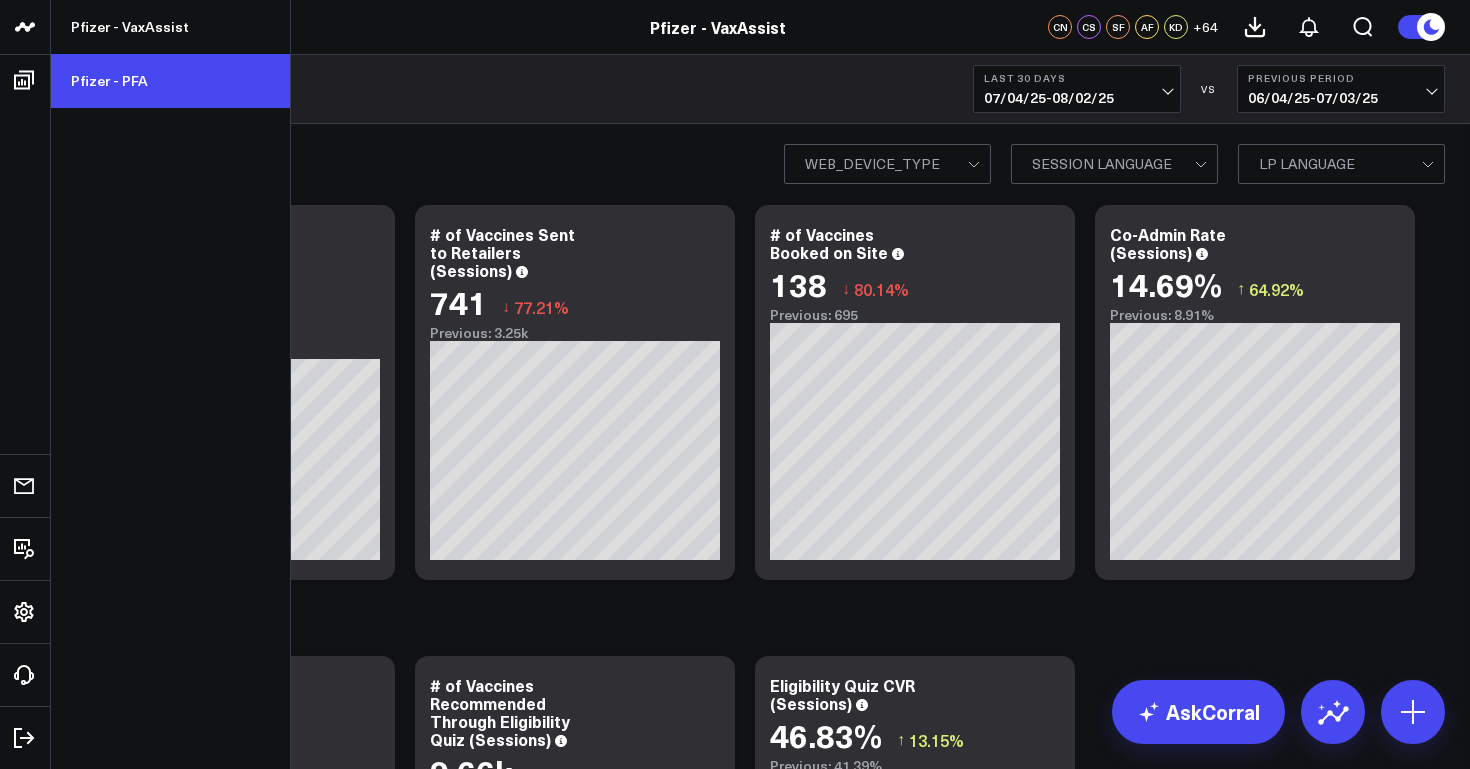 click on "Pfizer - PFA" at bounding box center (170, 81) 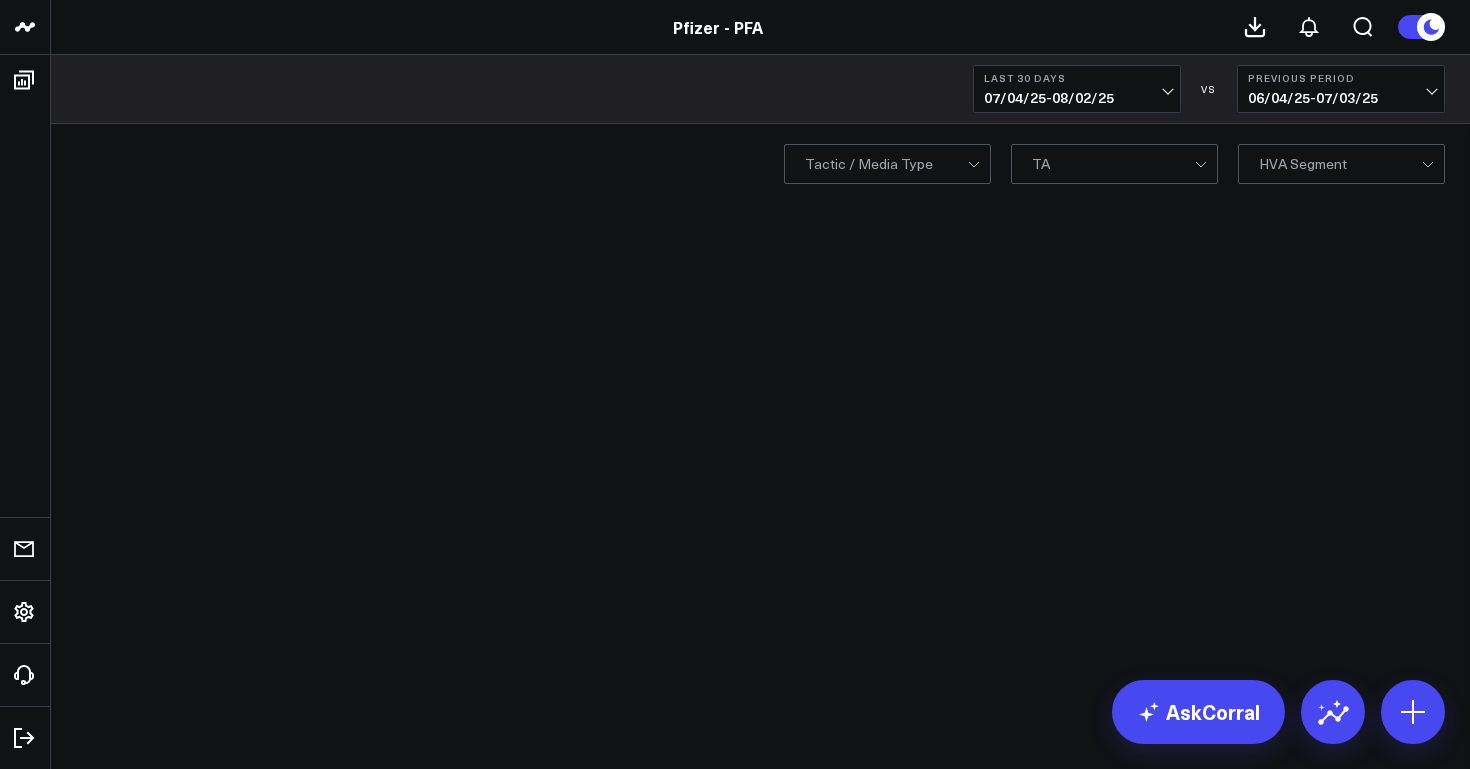 scroll, scrollTop: 0, scrollLeft: 0, axis: both 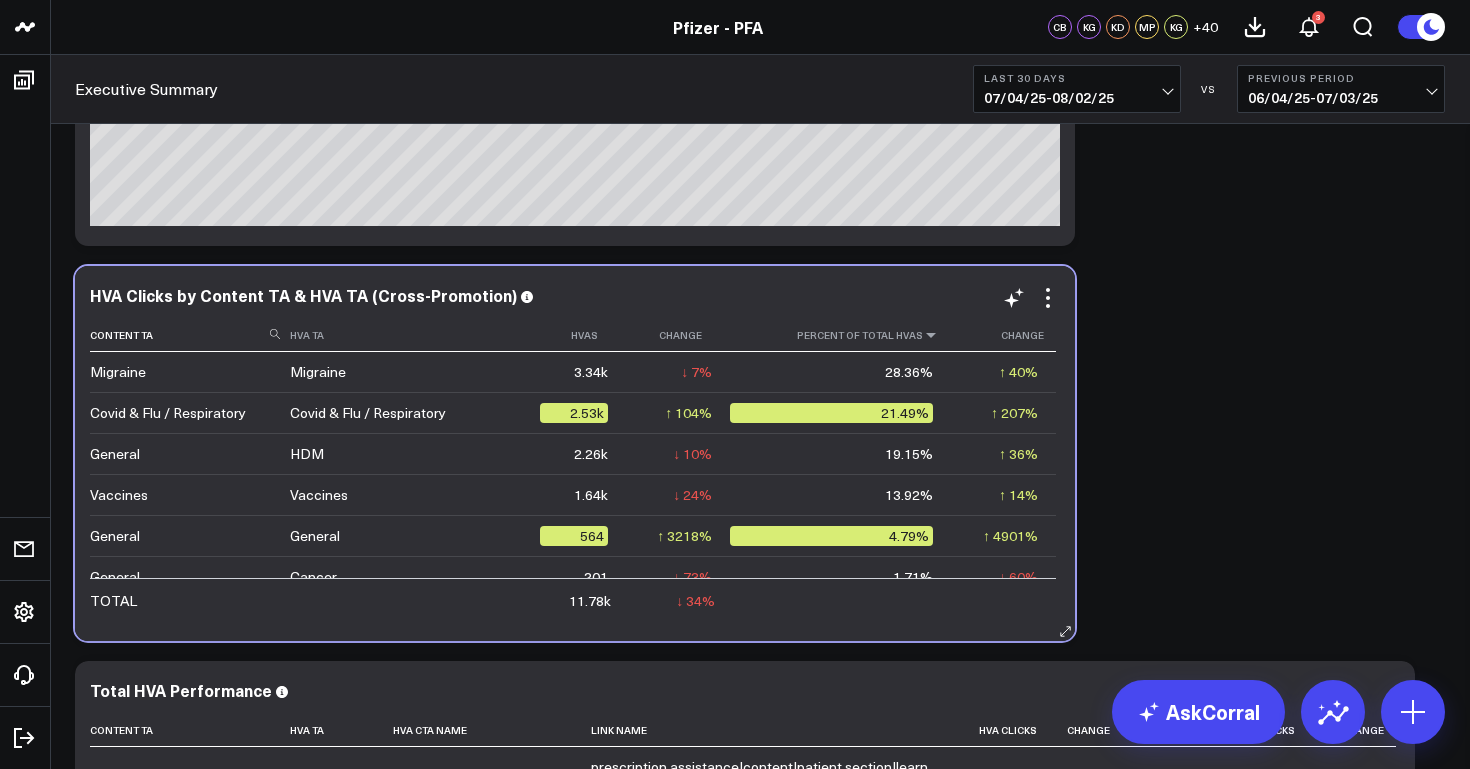 click at bounding box center [931, 335] 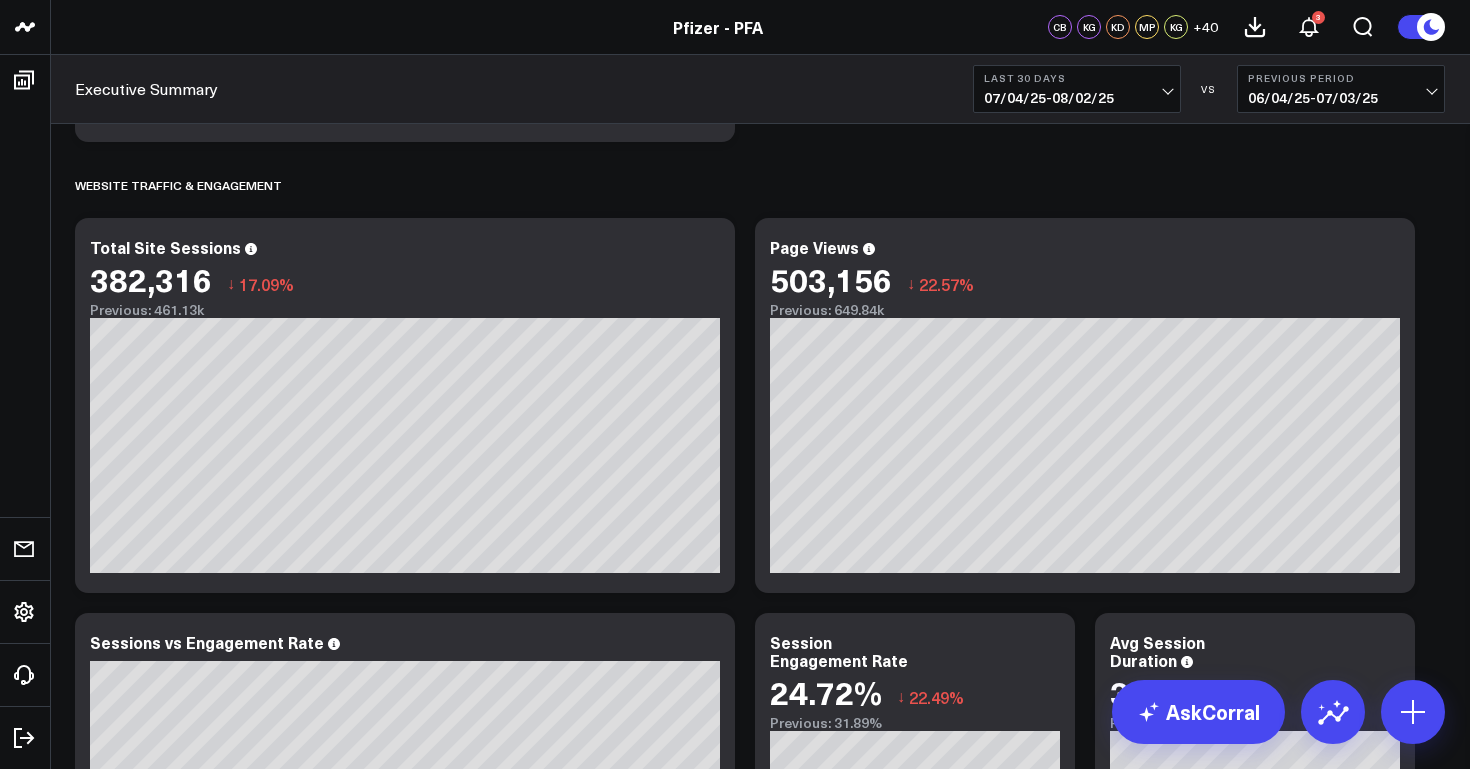 scroll, scrollTop: 845, scrollLeft: 0, axis: vertical 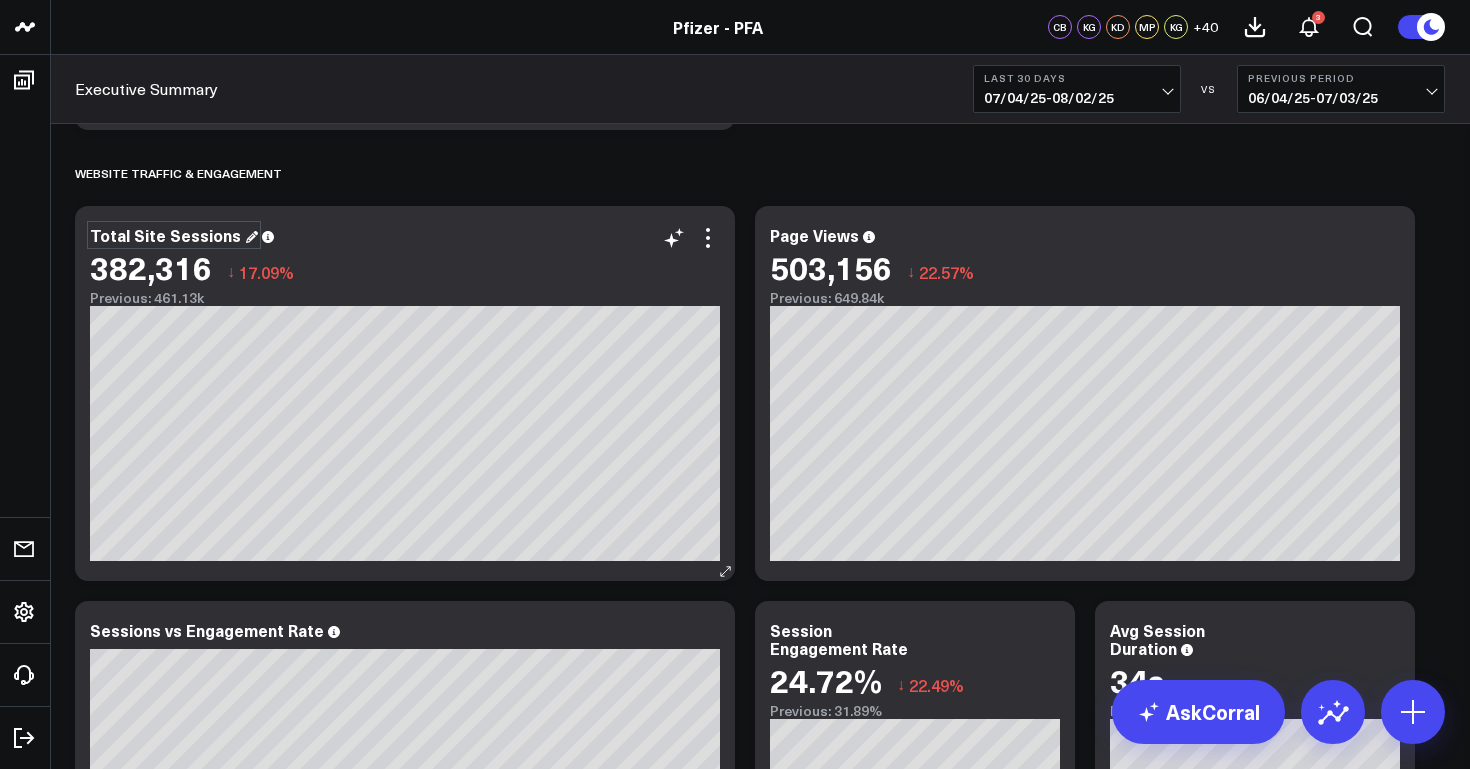 drag, startPoint x: 233, startPoint y: 237, endPoint x: 164, endPoint y: 231, distance: 69.260376 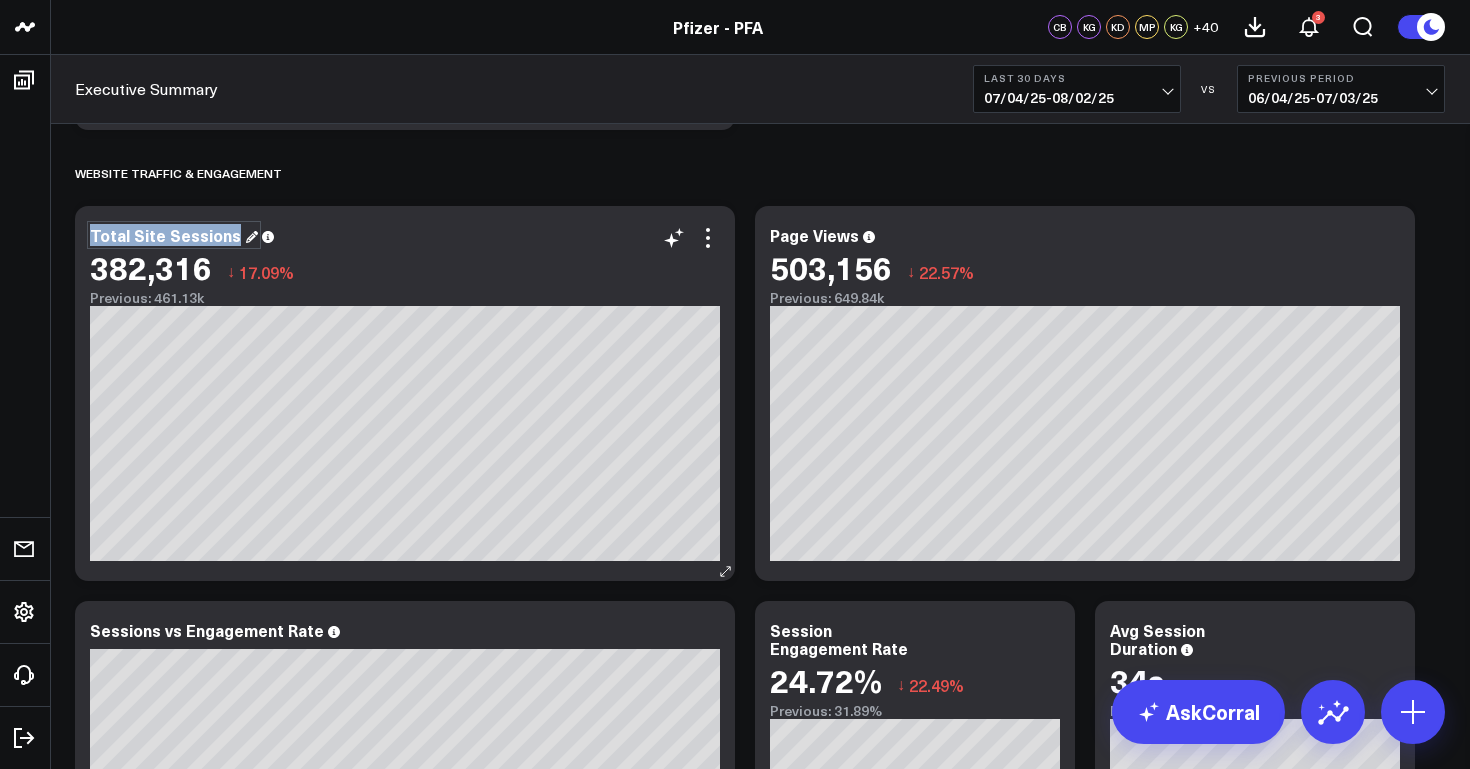 drag, startPoint x: 231, startPoint y: 236, endPoint x: 89, endPoint y: 239, distance: 142.0317 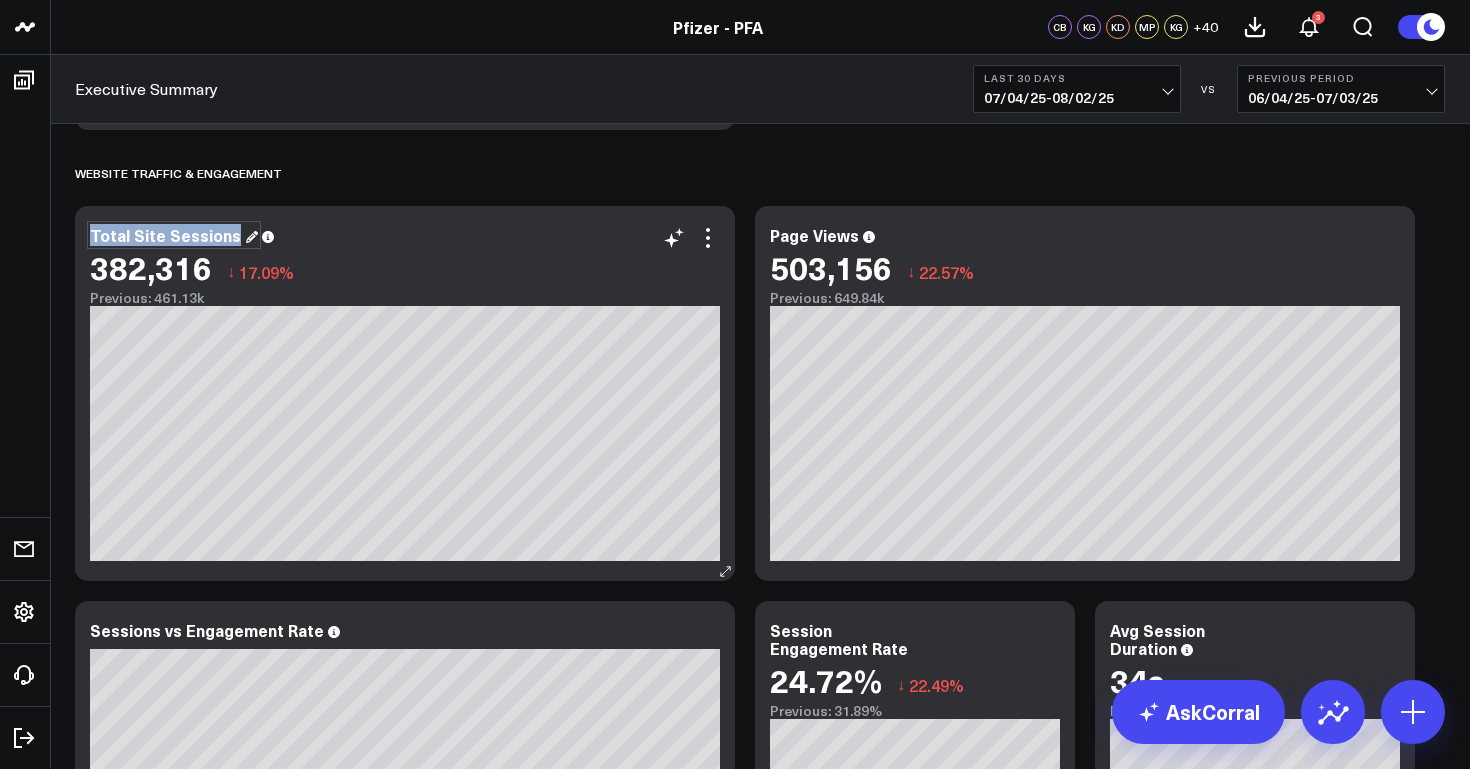 copy on "Total Site Sessions" 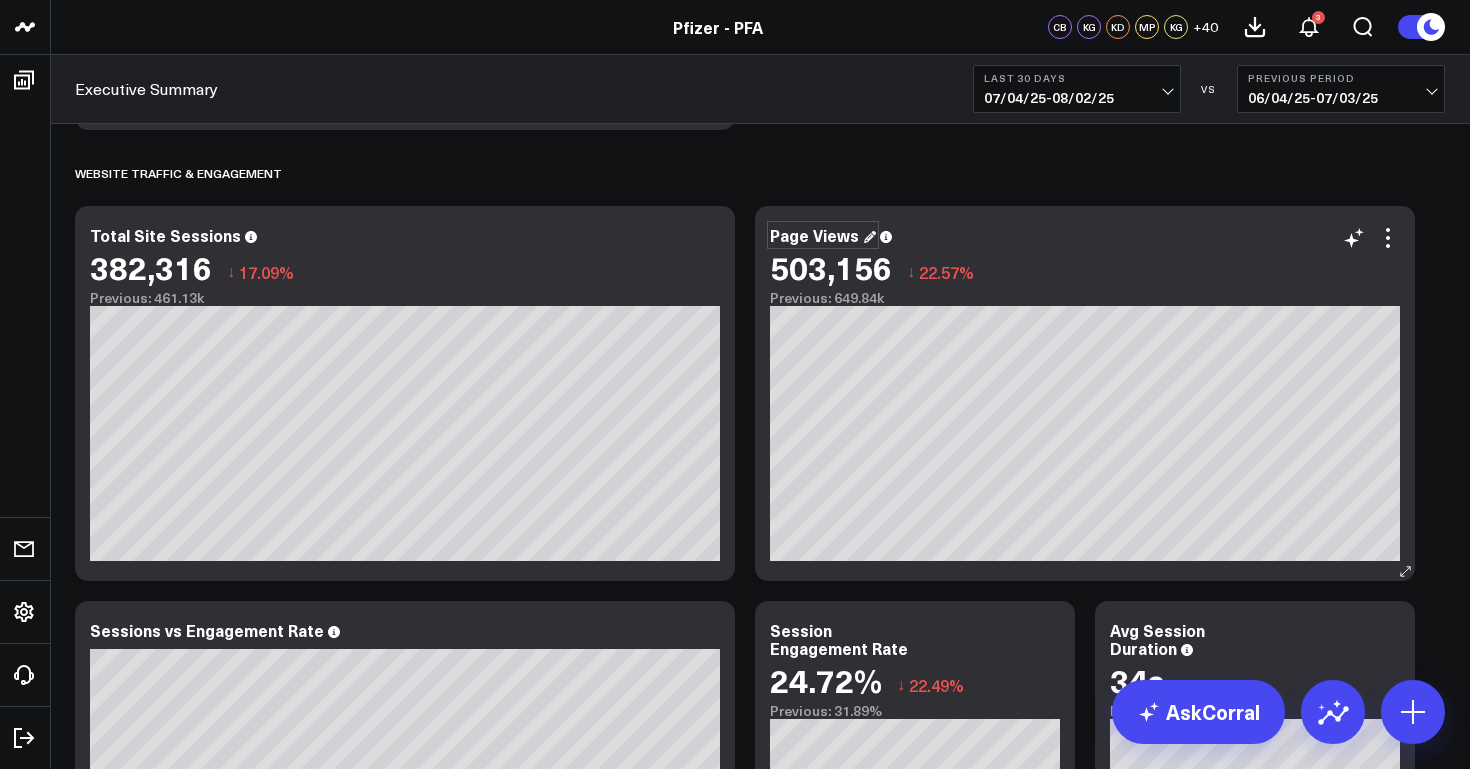 drag, startPoint x: 856, startPoint y: 237, endPoint x: 782, endPoint y: 237, distance: 74 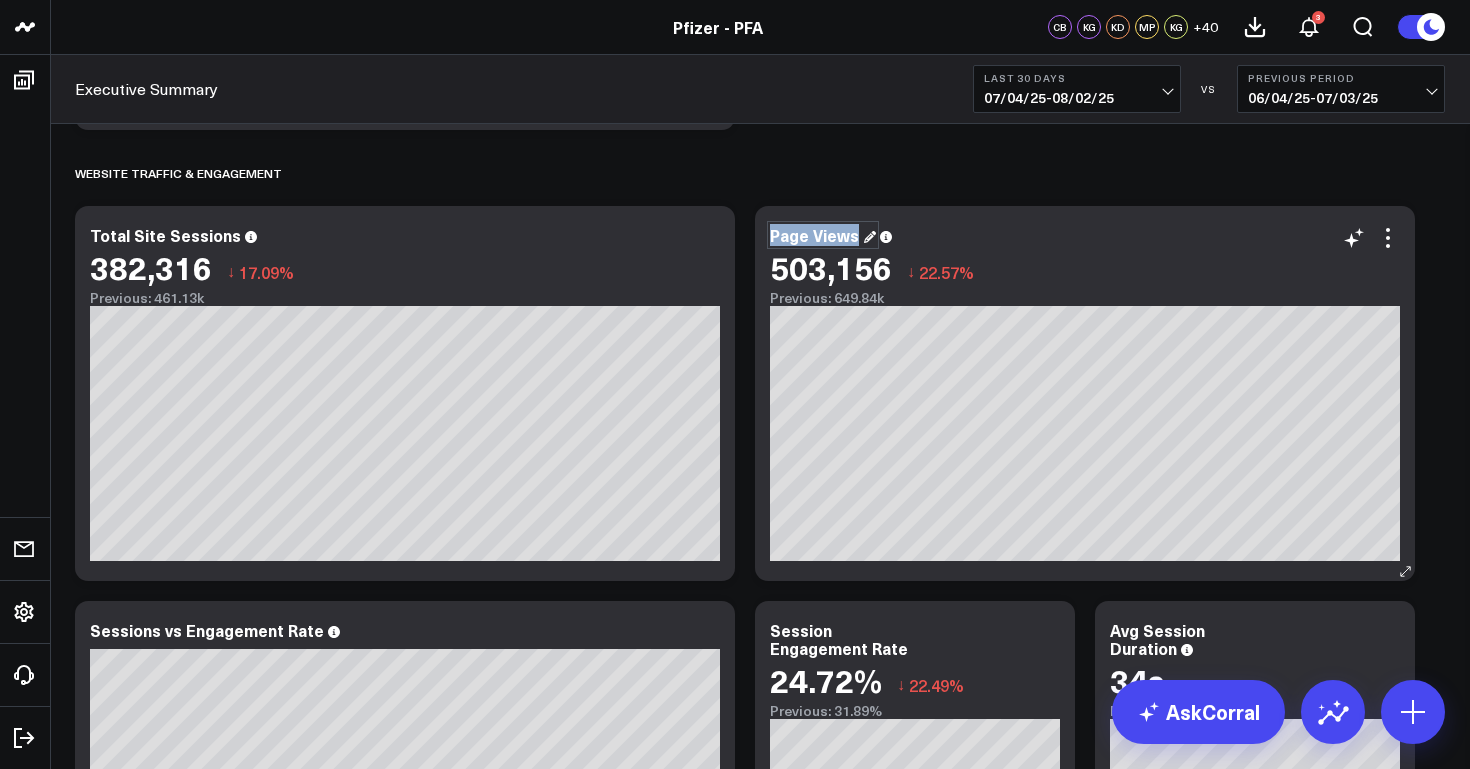 drag, startPoint x: 857, startPoint y: 235, endPoint x: 770, endPoint y: 238, distance: 87.05171 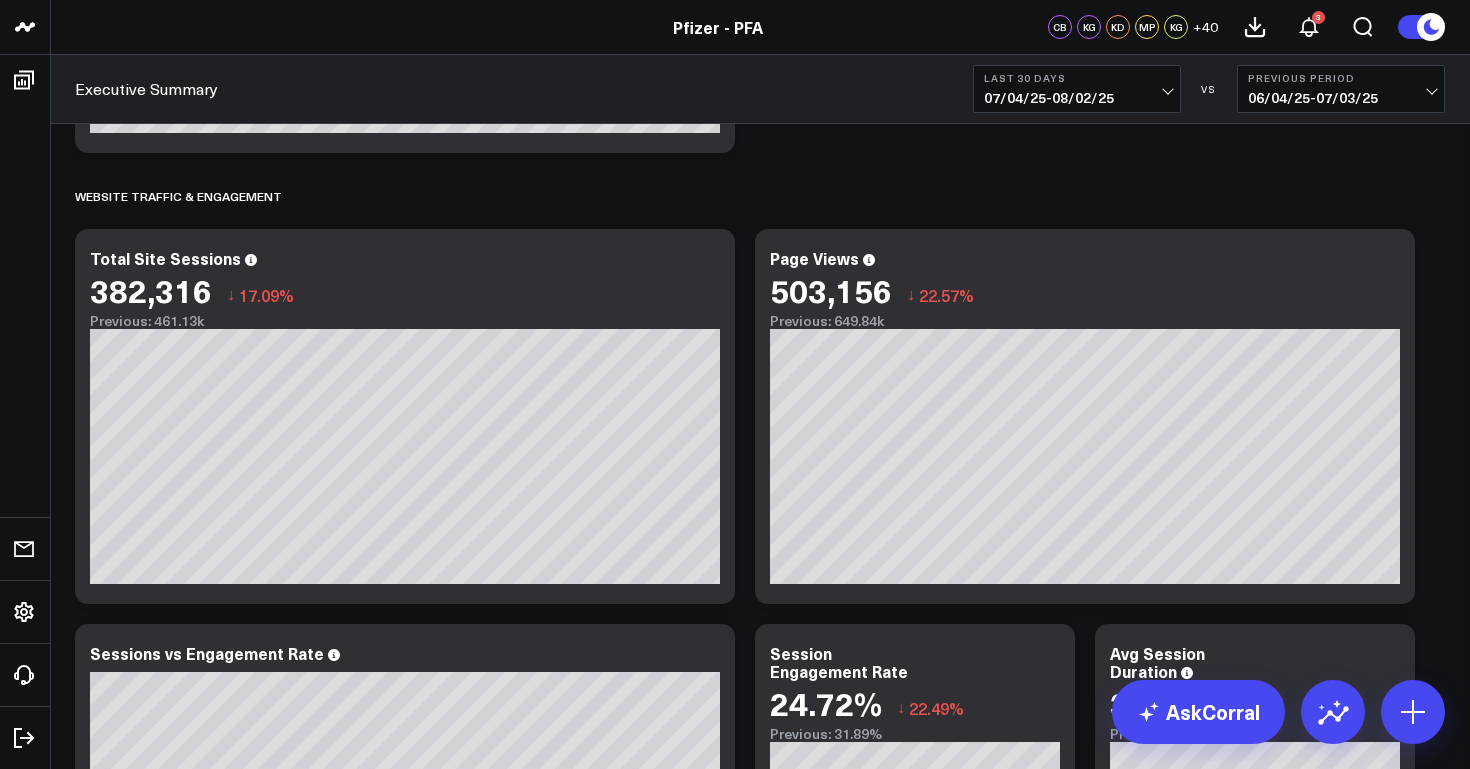 scroll, scrollTop: 820, scrollLeft: 0, axis: vertical 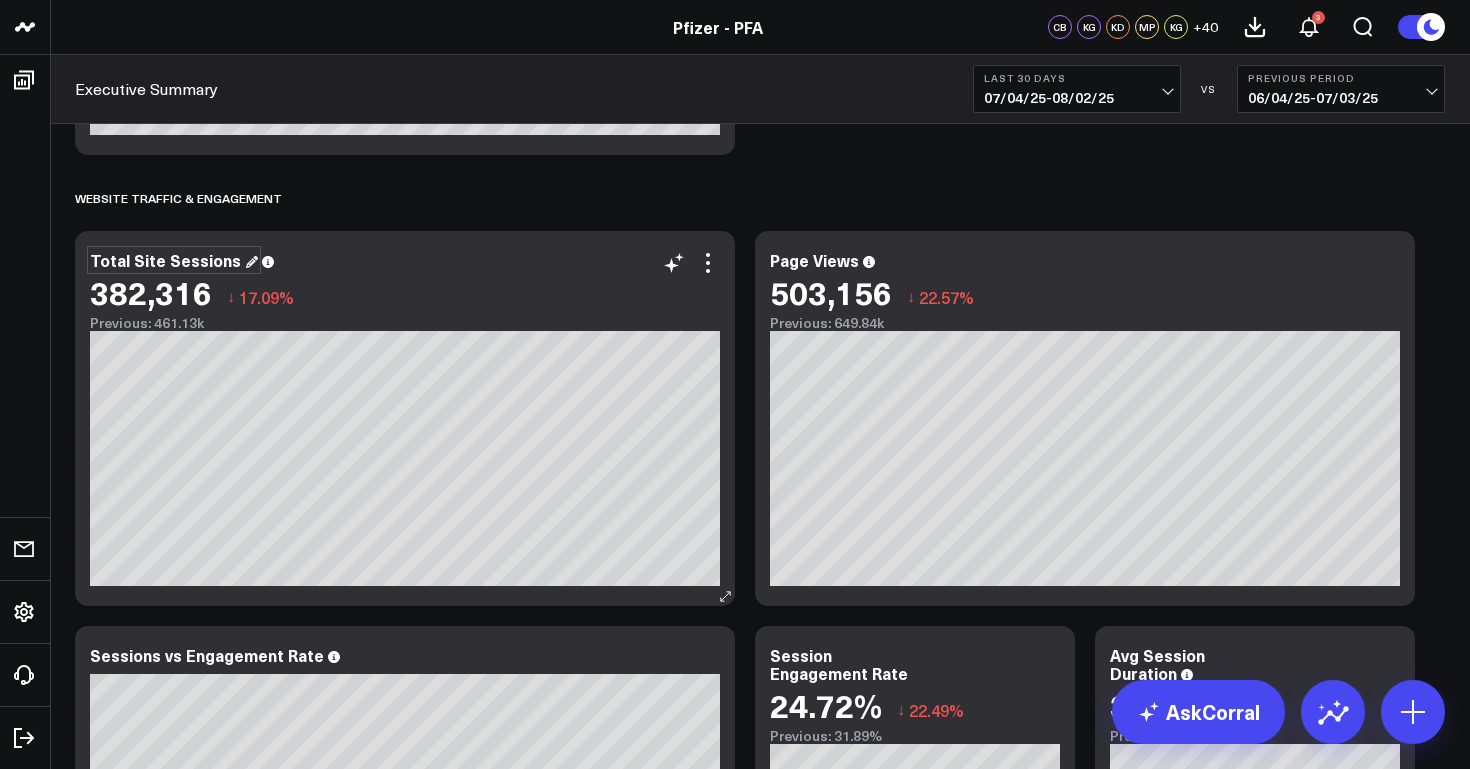 click on "Total Site Sessions" at bounding box center [174, 260] 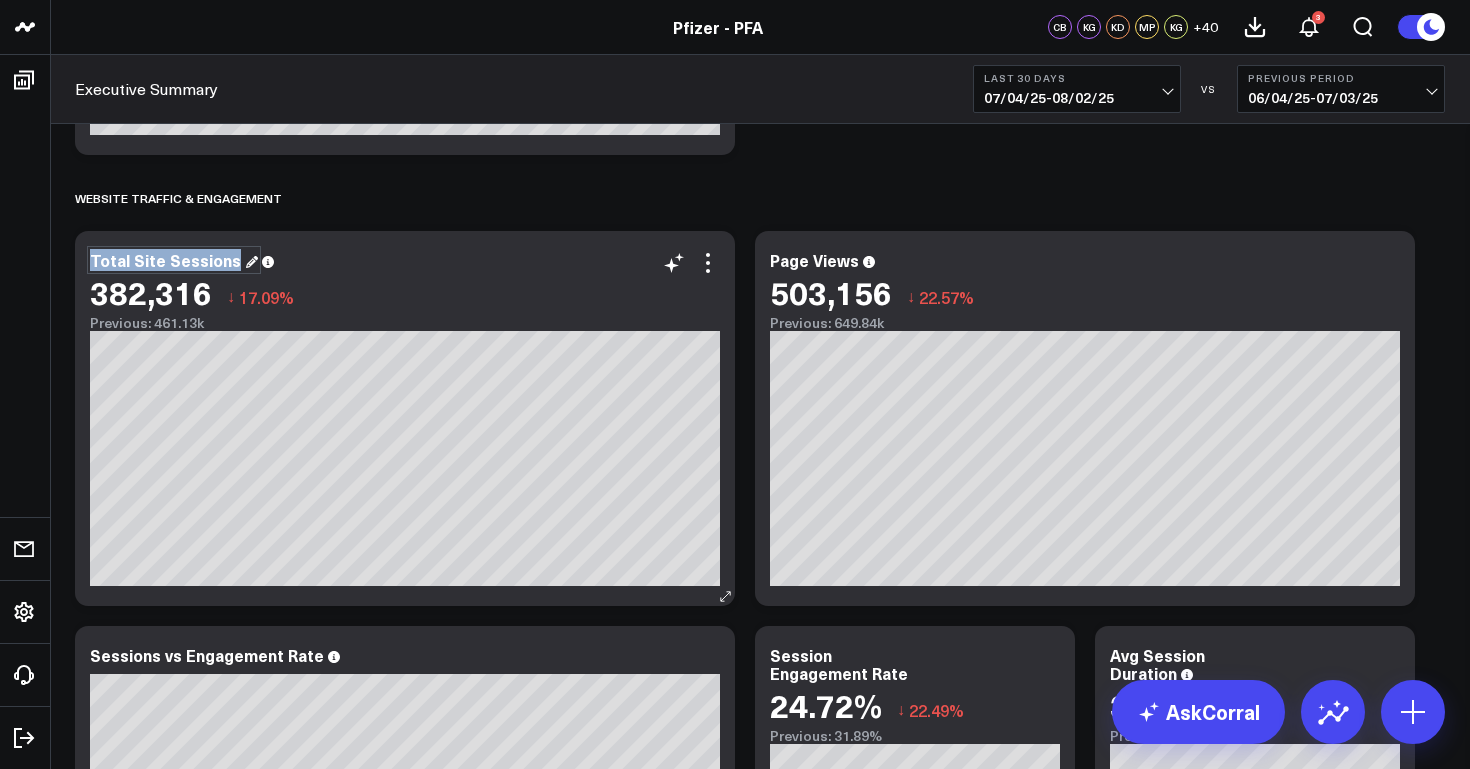 drag, startPoint x: 232, startPoint y: 260, endPoint x: 90, endPoint y: 261, distance: 142.00352 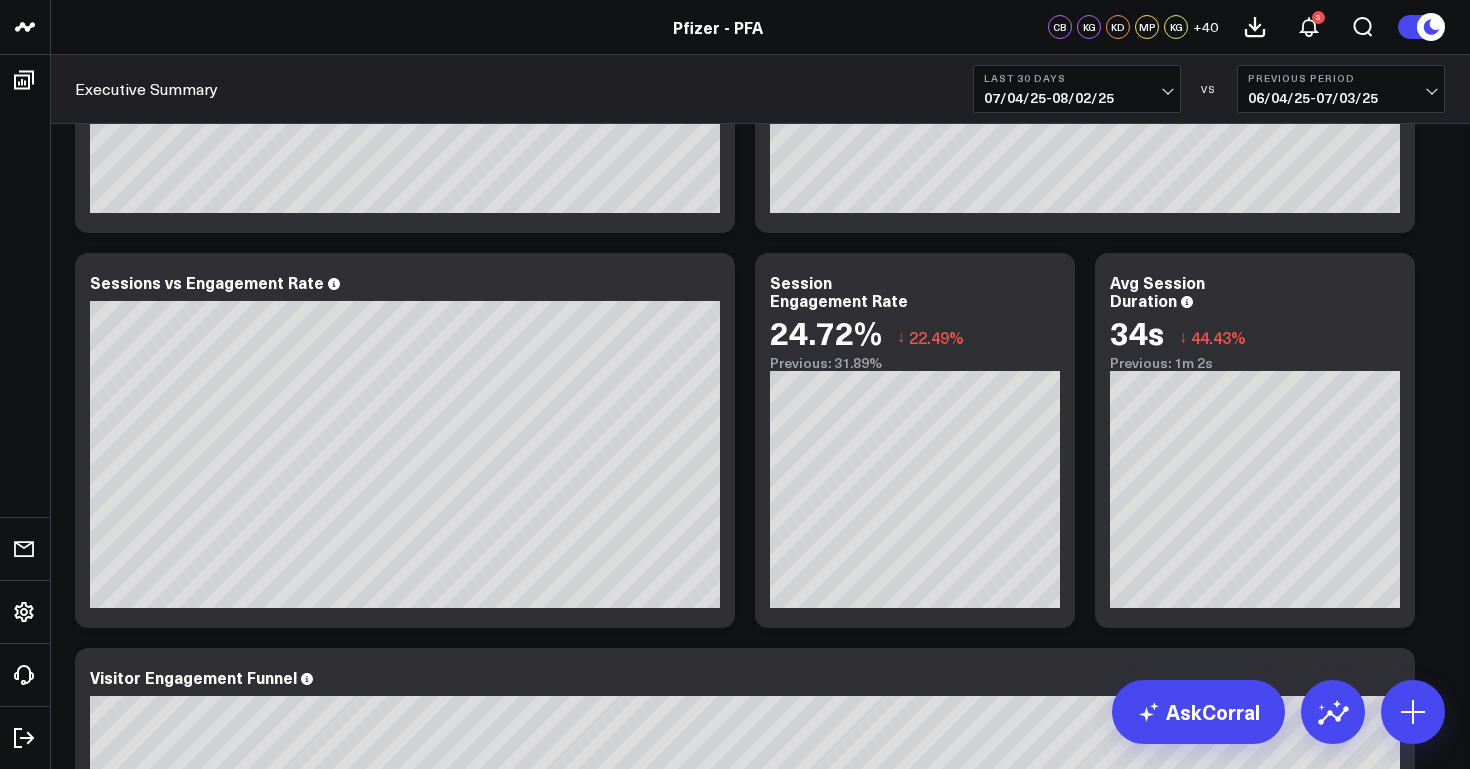 scroll, scrollTop: 1184, scrollLeft: 0, axis: vertical 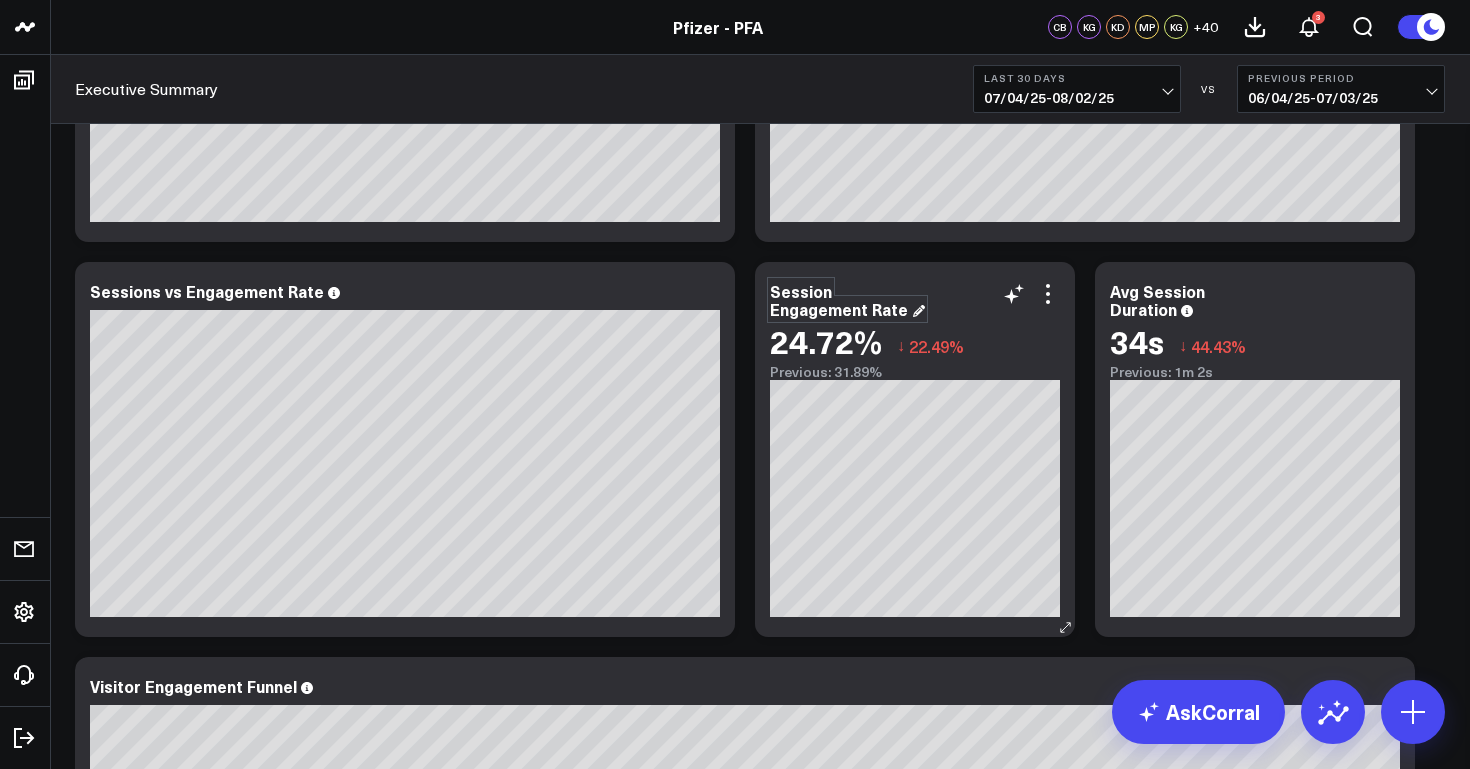 click on "Session Engagement Rate" at bounding box center [847, 300] 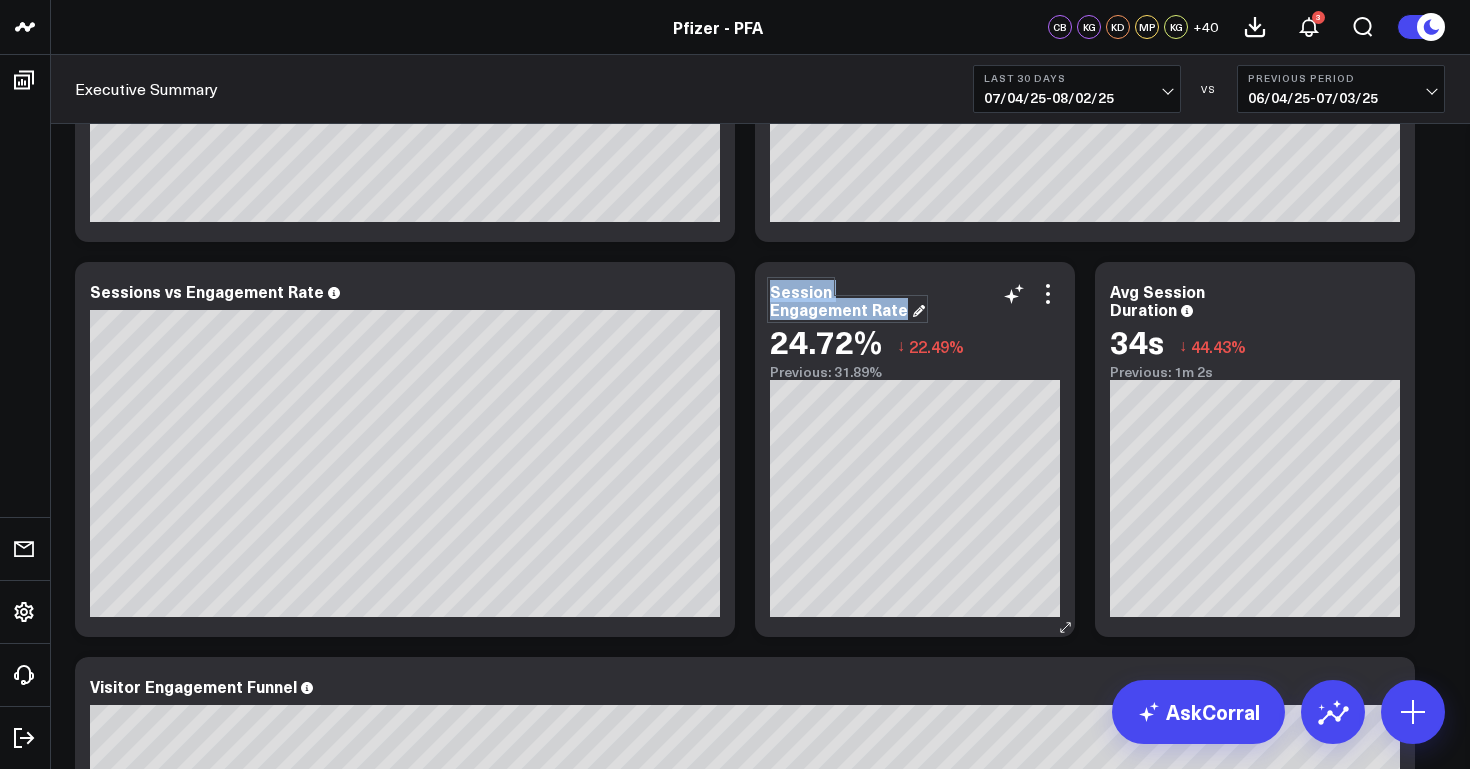 drag, startPoint x: 805, startPoint y: 313, endPoint x: 756, endPoint y: 285, distance: 56.435802 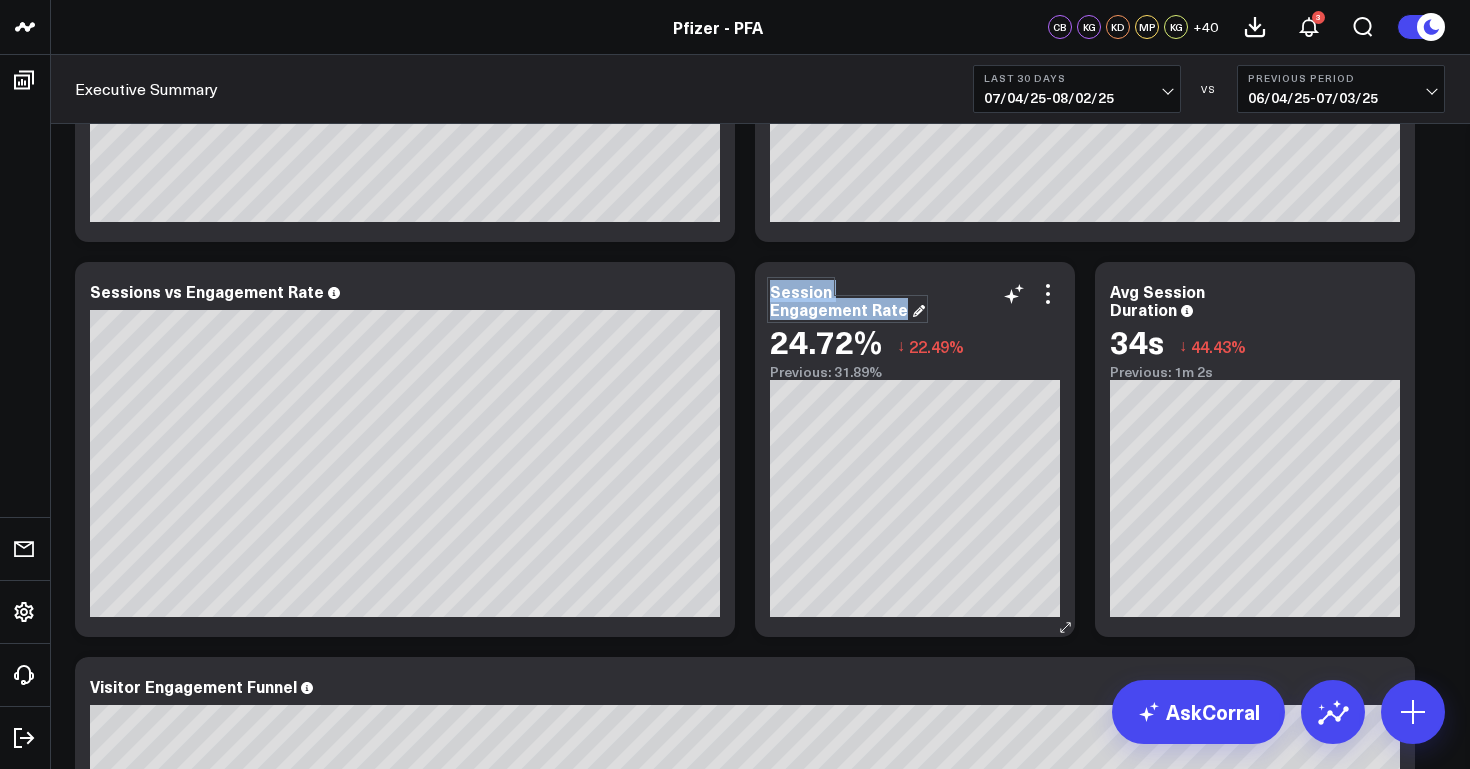 copy on "Session Engagement Rate" 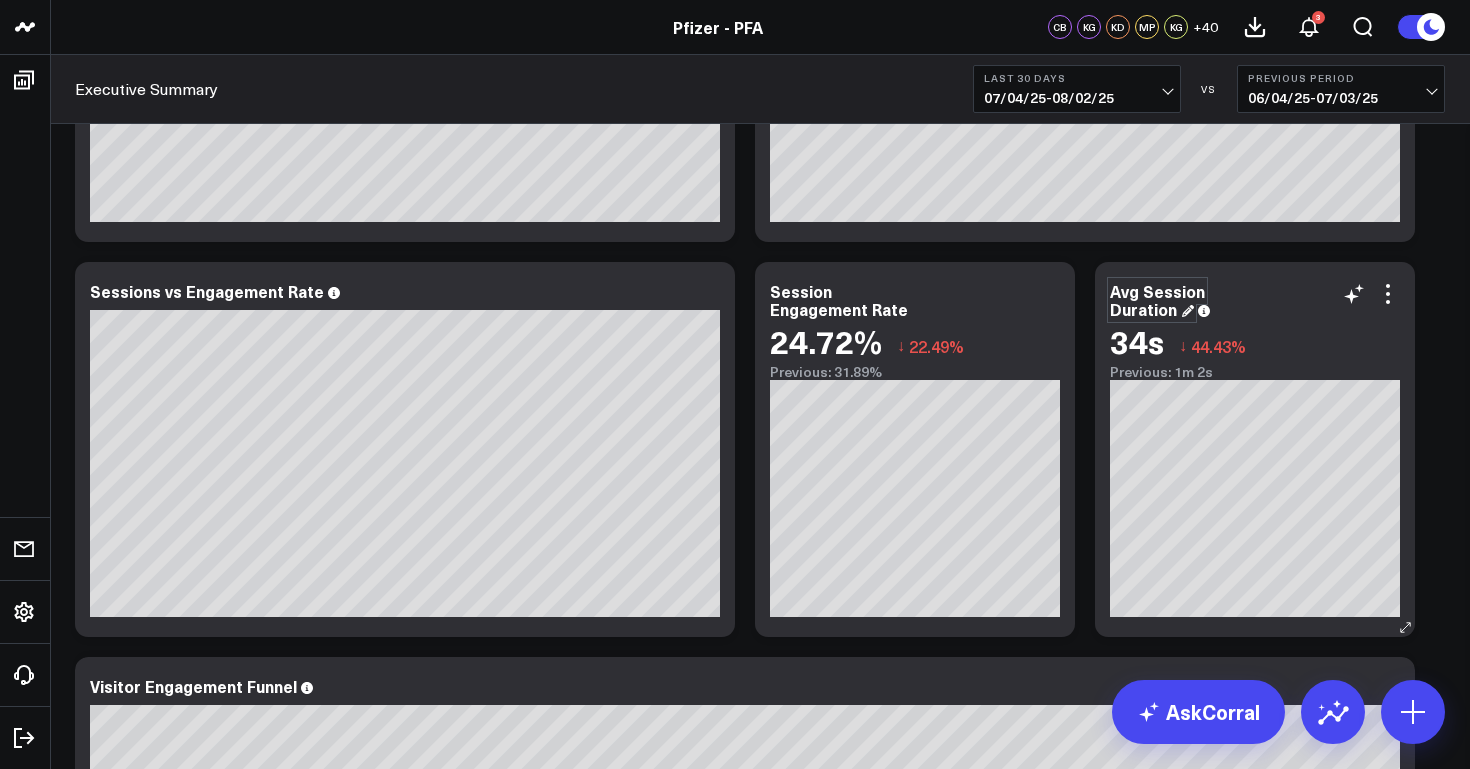 click on "Avg Session Duration" at bounding box center (1157, 300) 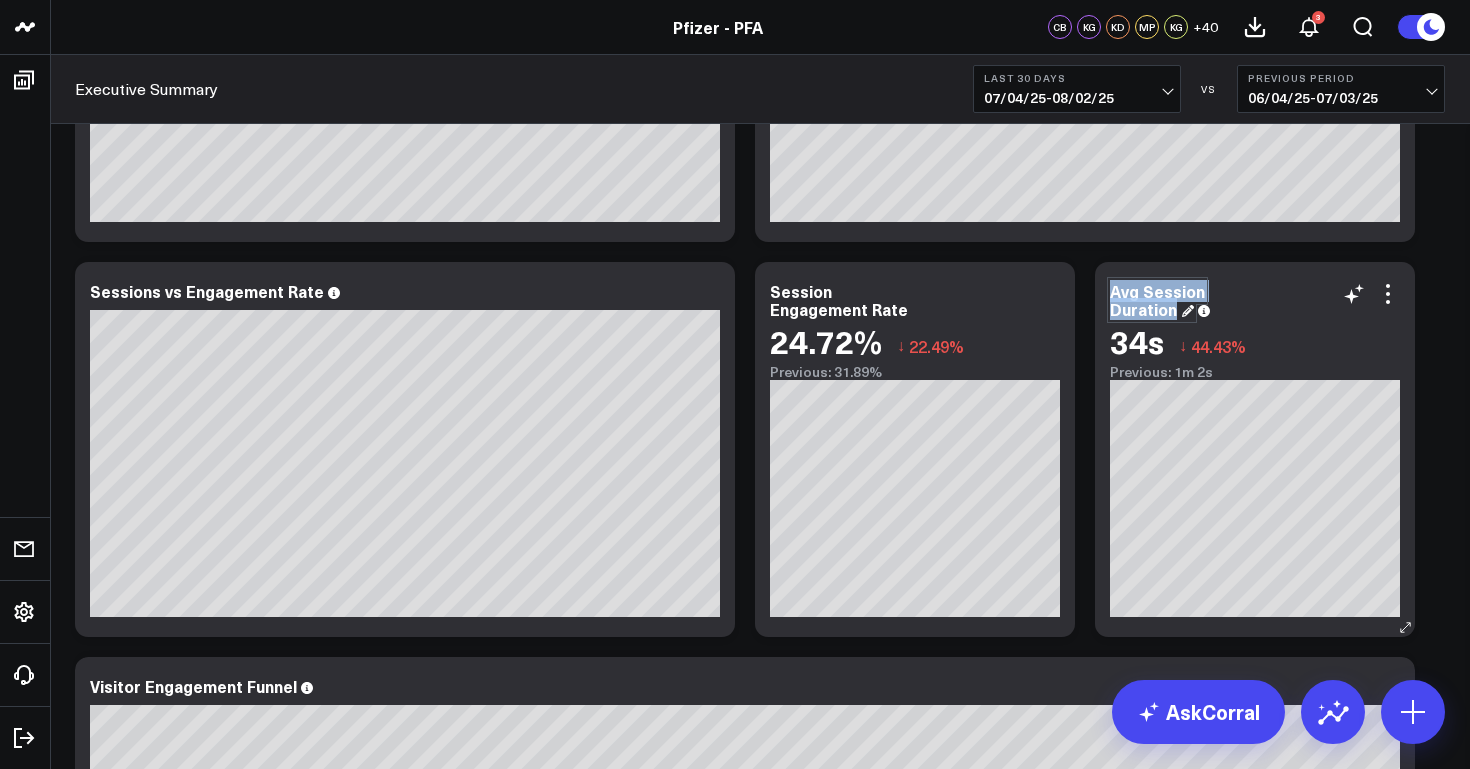 drag, startPoint x: 1180, startPoint y: 310, endPoint x: 1108, endPoint y: 286, distance: 75.89466 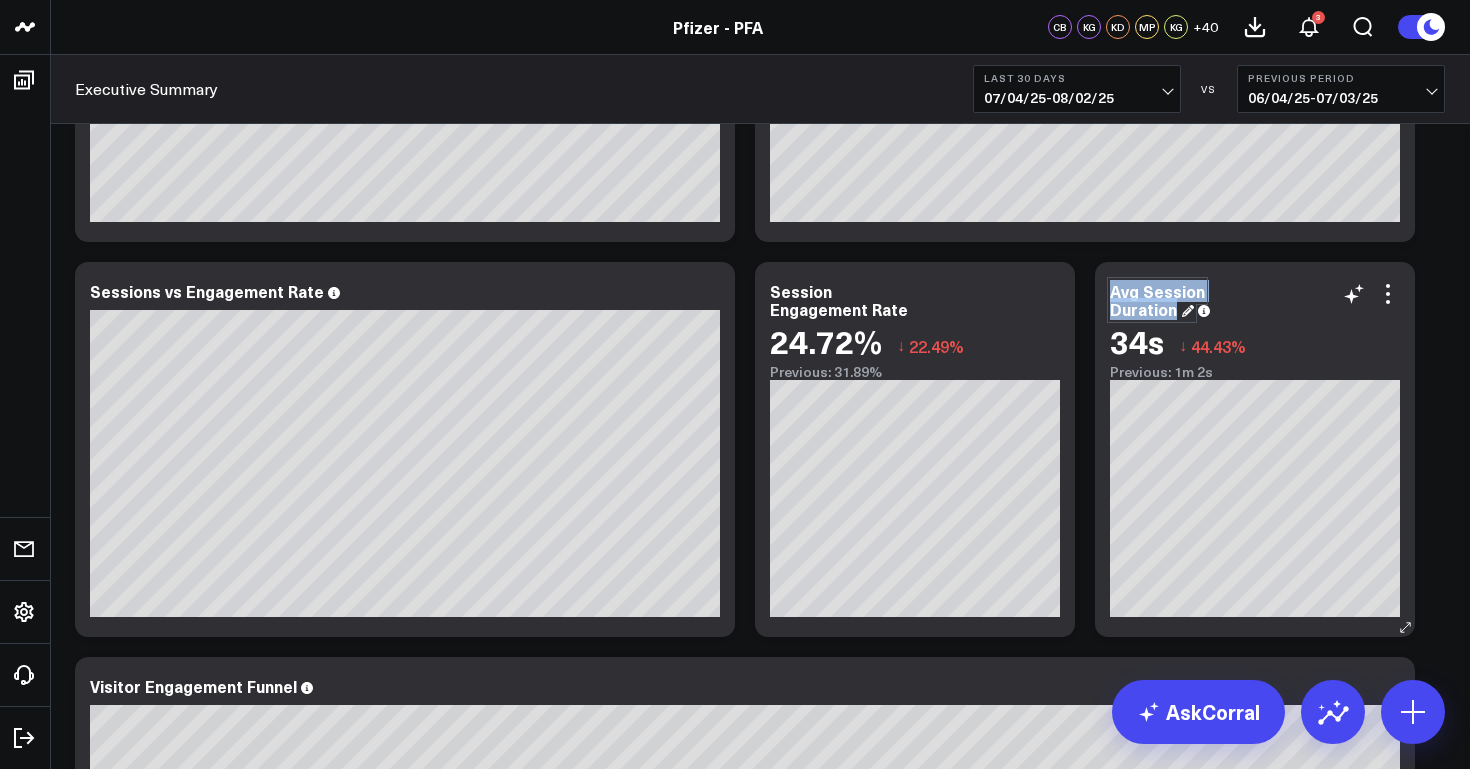 click on "Avg Session Duration 34s ↓   44.43% Previous: 1m 2s [#fff fontSize:14px lineHeight:16px][/]
[#fff fontSize:14px lineHeight:20px fontWeight:500][/] [#202024 fontSize:14px lineHeight:16px][/]
[#202024 fontSize:14px lineHeight:20px fontWeight:500][/]" at bounding box center (1255, 449) 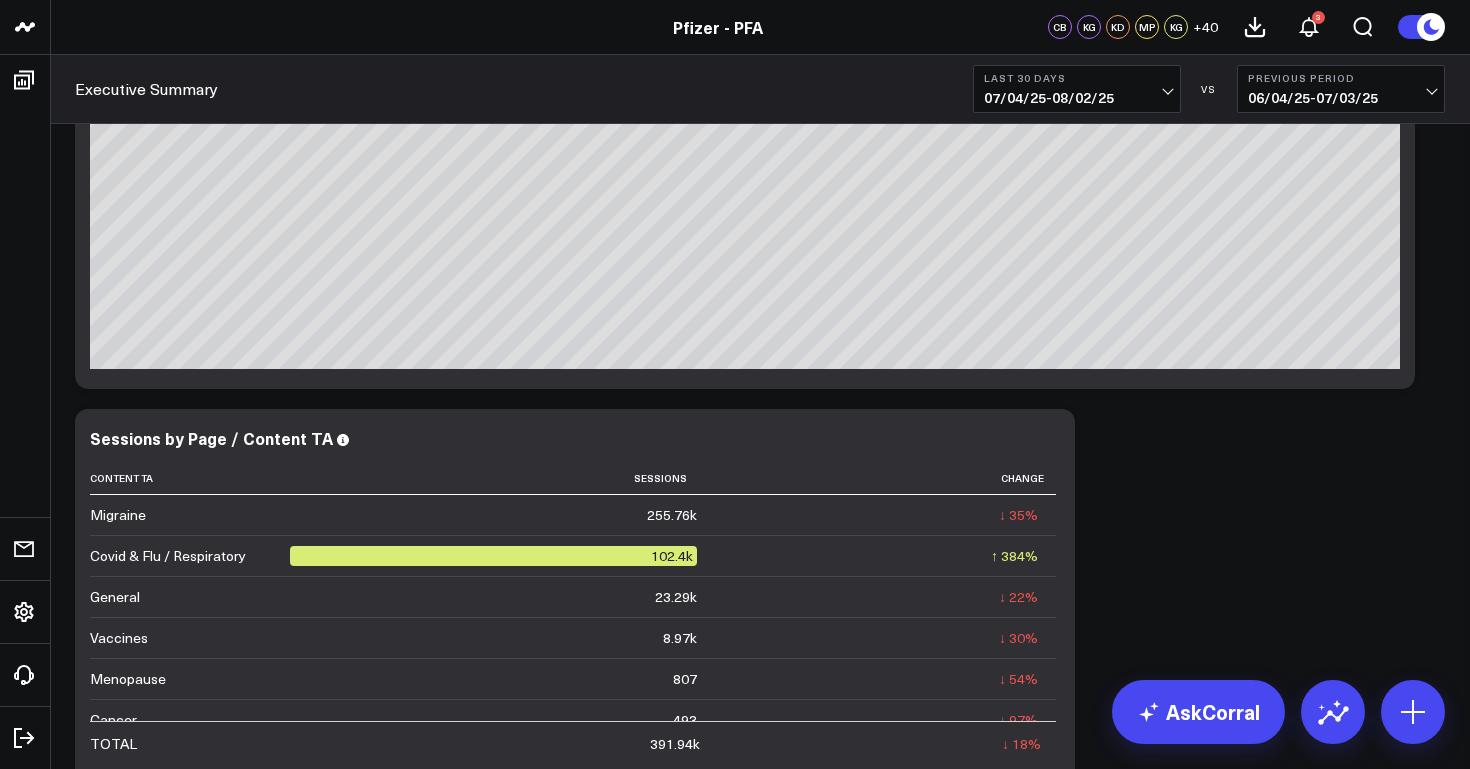 scroll, scrollTop: 1852, scrollLeft: 0, axis: vertical 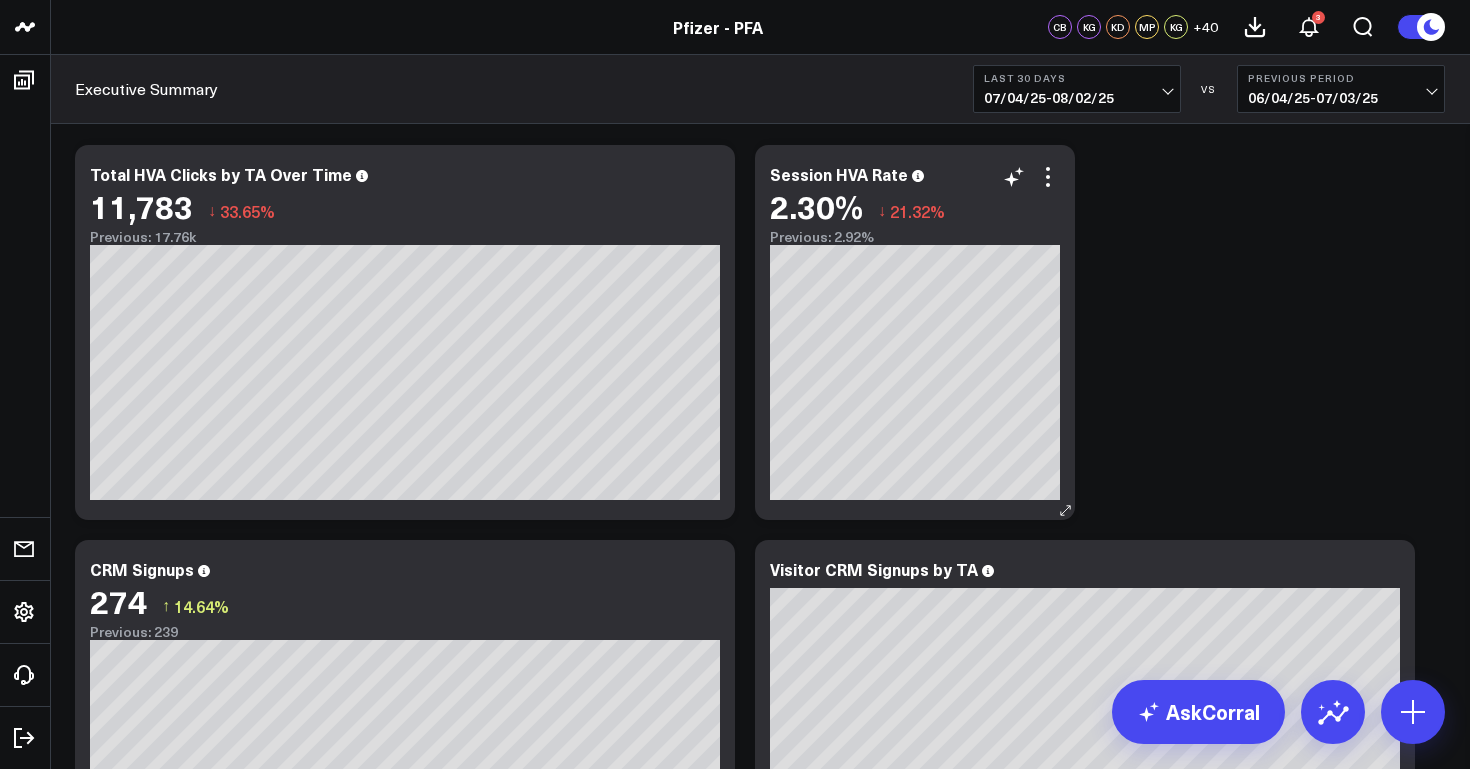 click on "Session HVA Rate 2.30% ↓   21.32% Previous: 2.92%" at bounding box center (915, 205) 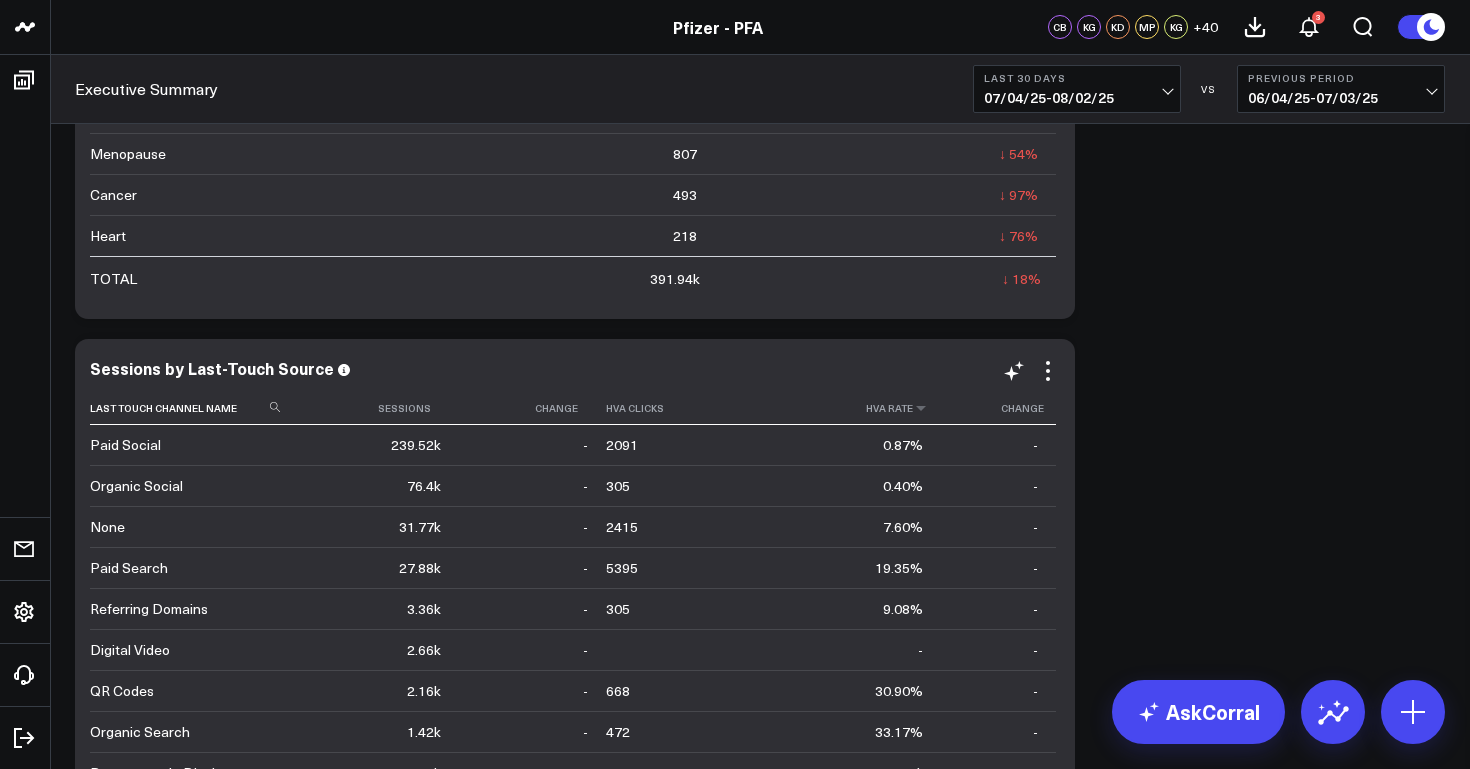 scroll, scrollTop: 1986, scrollLeft: 0, axis: vertical 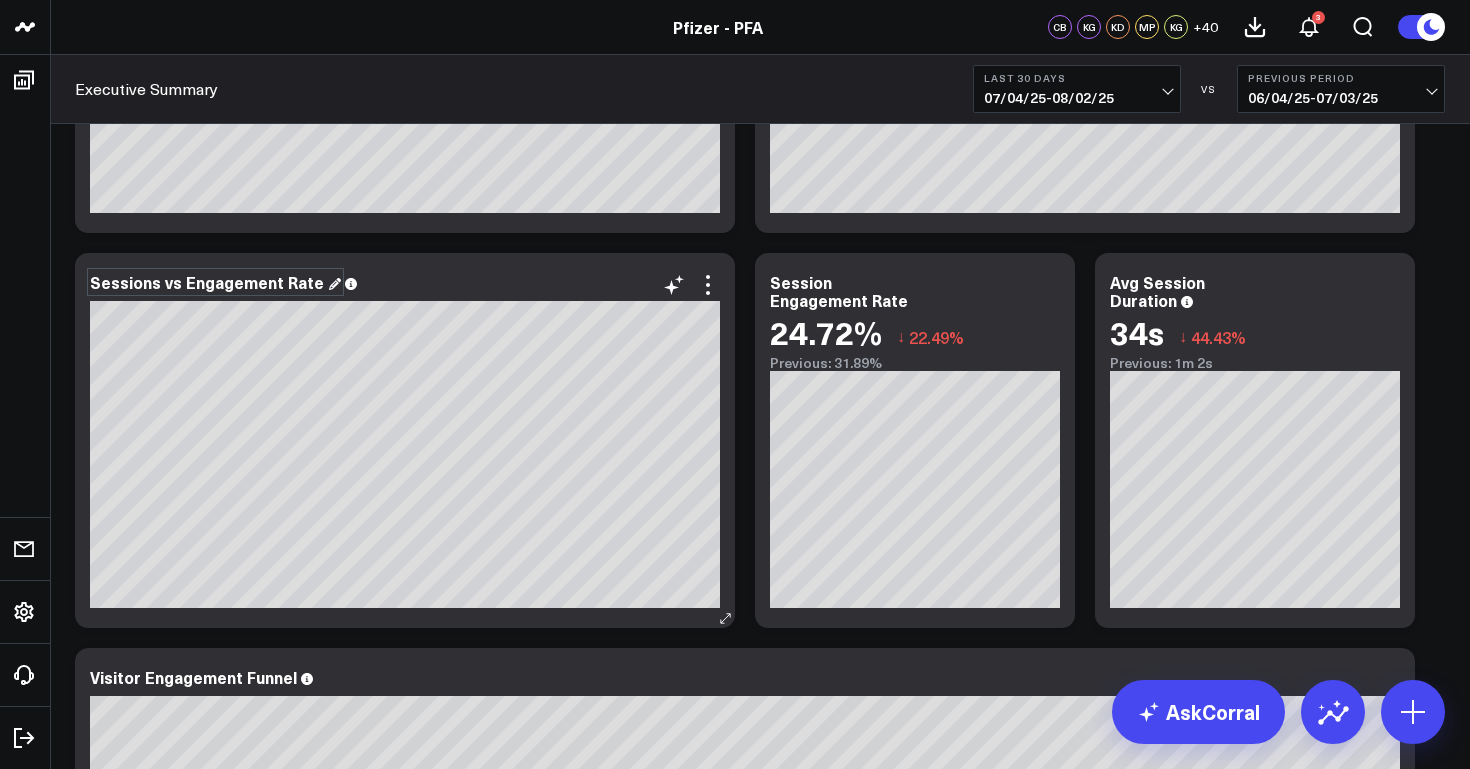 click on "Sessions vs Engagement Rate" at bounding box center [215, 282] 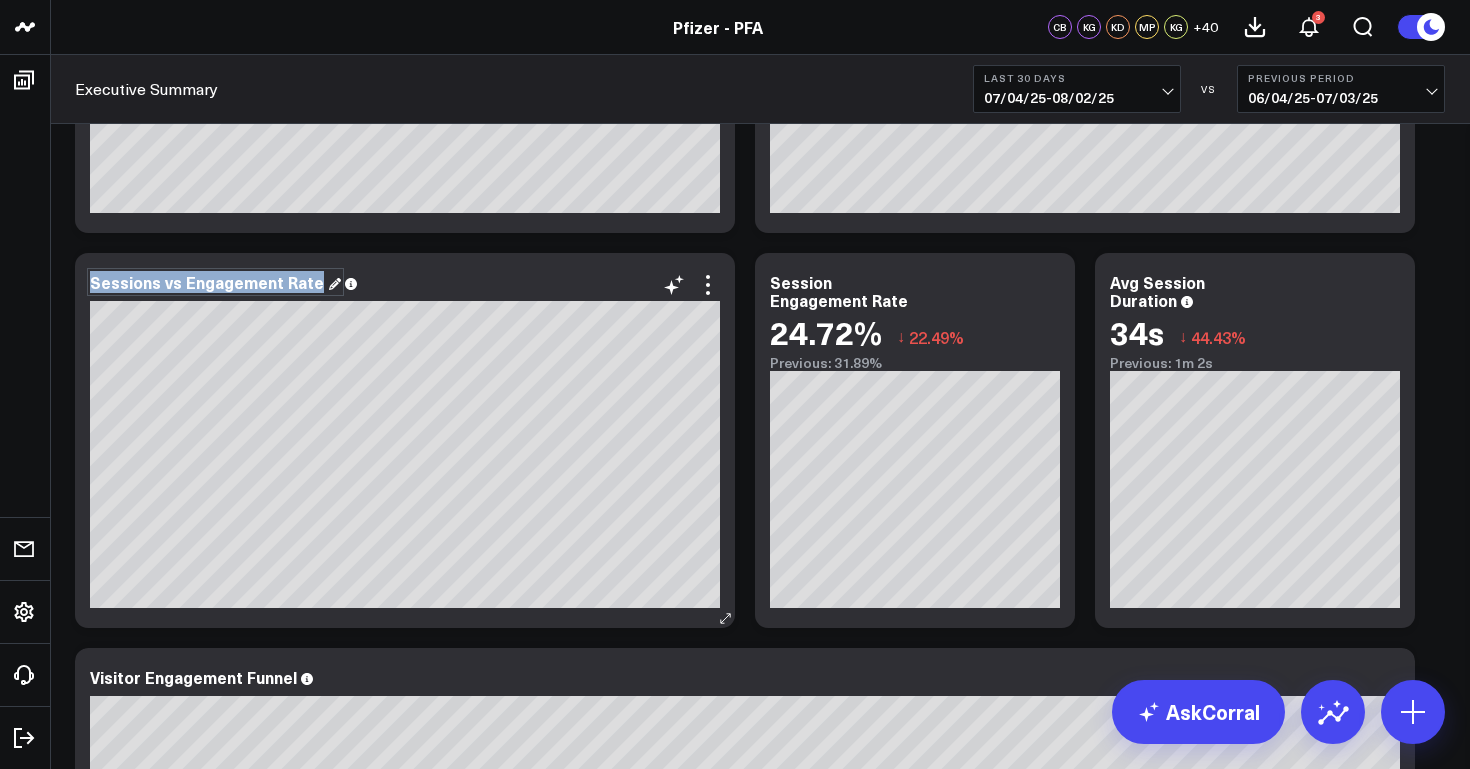 drag, startPoint x: 316, startPoint y: 283, endPoint x: 84, endPoint y: 282, distance: 232.00215 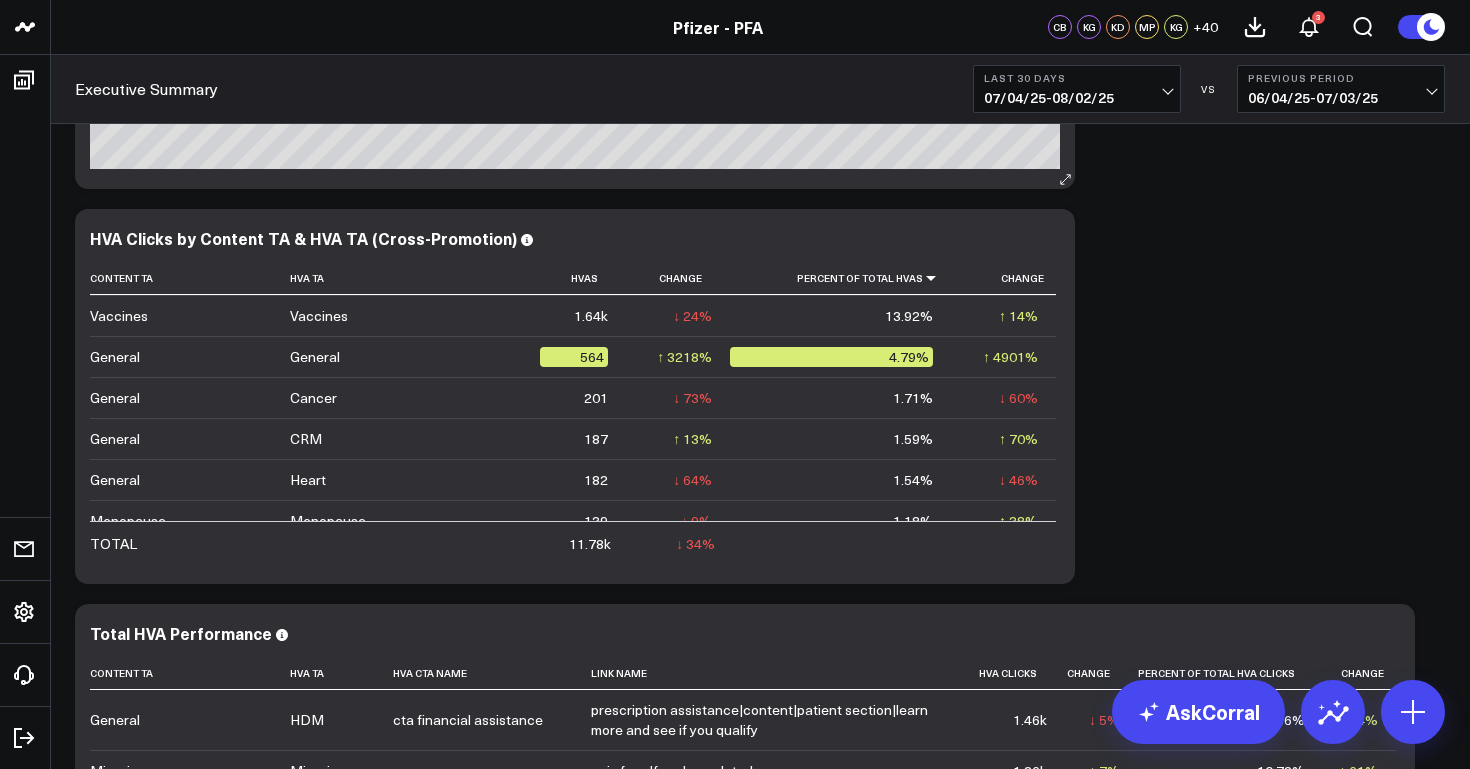 scroll, scrollTop: 4877, scrollLeft: 0, axis: vertical 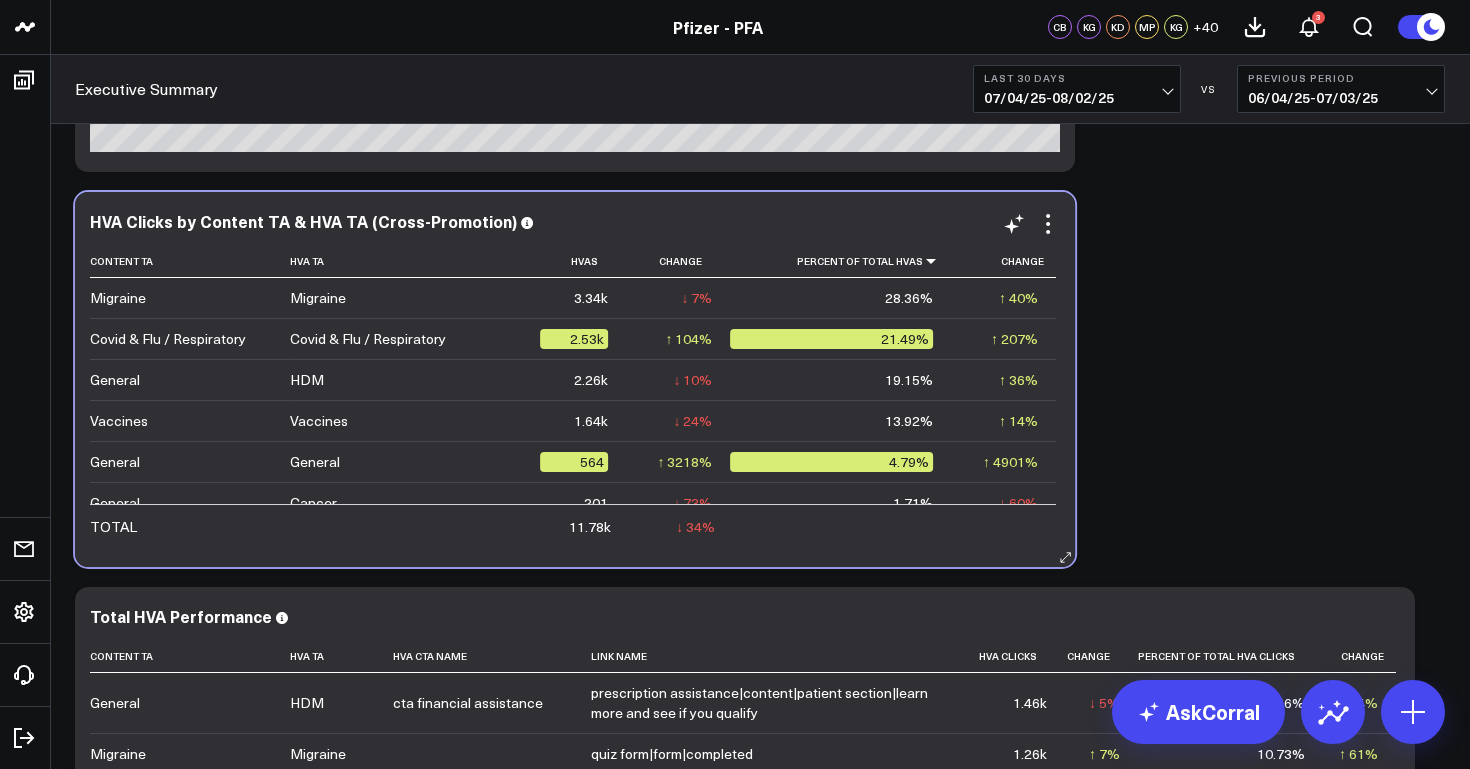 click on "HVA Clicks by Content TA & HVA TA (Cross-Promotion) Content Ta
Hva Ta Hvas Change Percent Of Total Hvas Change Migraine Migraine 3.34k ↓ 7% Previous 3.59k 28.36% ↑ 40% Previous 20.23% Covid & Flu / Respiratory Covid & Flu / Respiratory 2.53k ↑ 104% Previous 1.24k 21.49% ↑ 207% Previous 7% General HDM 2.26k ↓ 10% Previous 2.5k 19.15% ↑ 36% Previous 14.09% Vaccines Vaccines 1.64k ↓ 24% Previous 2.17k 13.92% ↑ 14% Previous 12.20% General General 564 ↑ 3218% Previous 17 4.79% ↑ 4901% Previous 0.10% General Cancer 201 ↓ 73% Previous 756 1.71% ↓ 60% Previous 4.26% General CRM 187 ↑ 13% Previous 166 1.59% ↑ 70% Previous 0.93% General Heart 182 ↓ 64% Previous 506 1.54% ↓ 46% Previous 2.85% Menopause Menopause 139 ↓ 9% Previous 152 1.18% ↑ 38% Previous 0.86% General Migraine 117 ↓ 77% Previous 503 0.99% ↓ 65% Previous 2.83% General Health Answers 90" at bounding box center [575, 379] 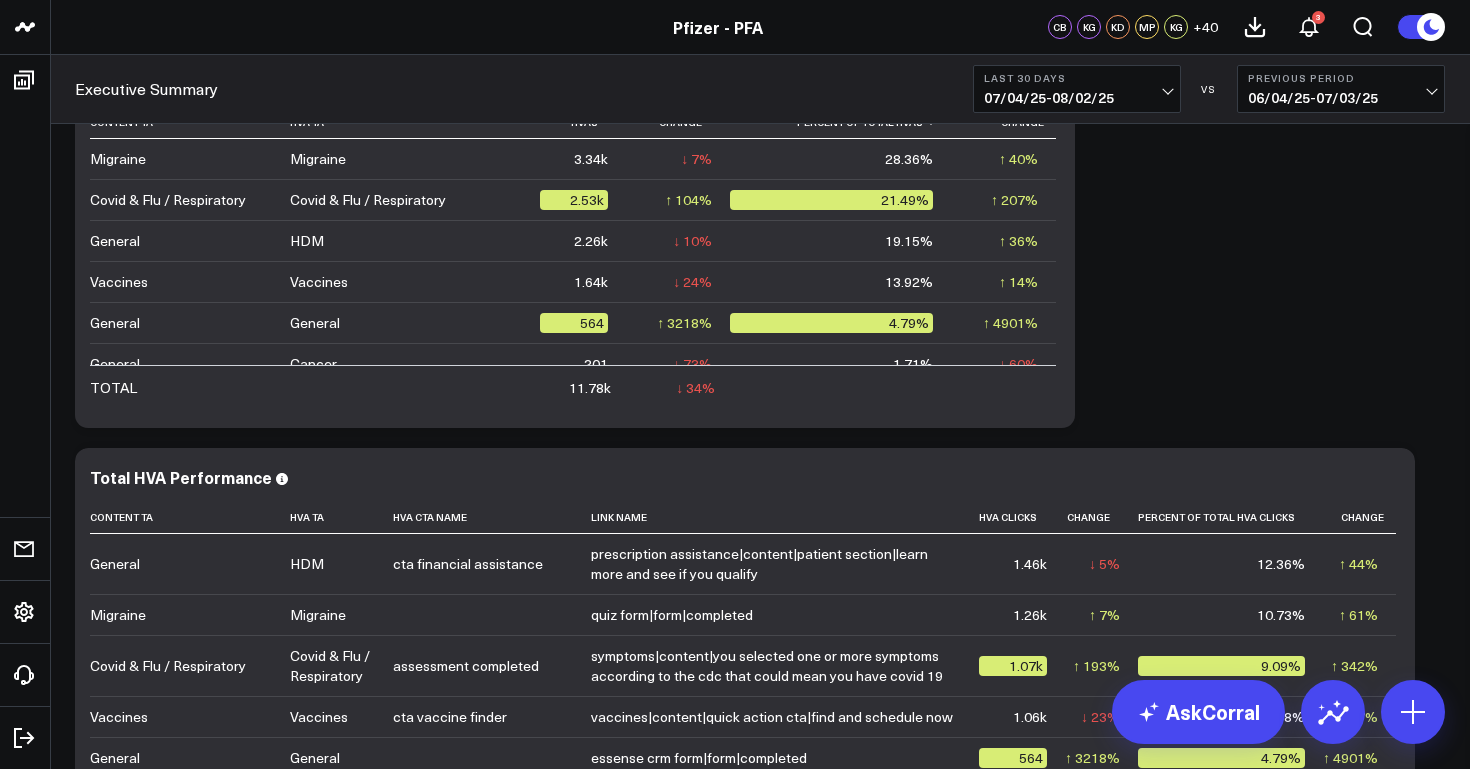 scroll, scrollTop: 5033, scrollLeft: 0, axis: vertical 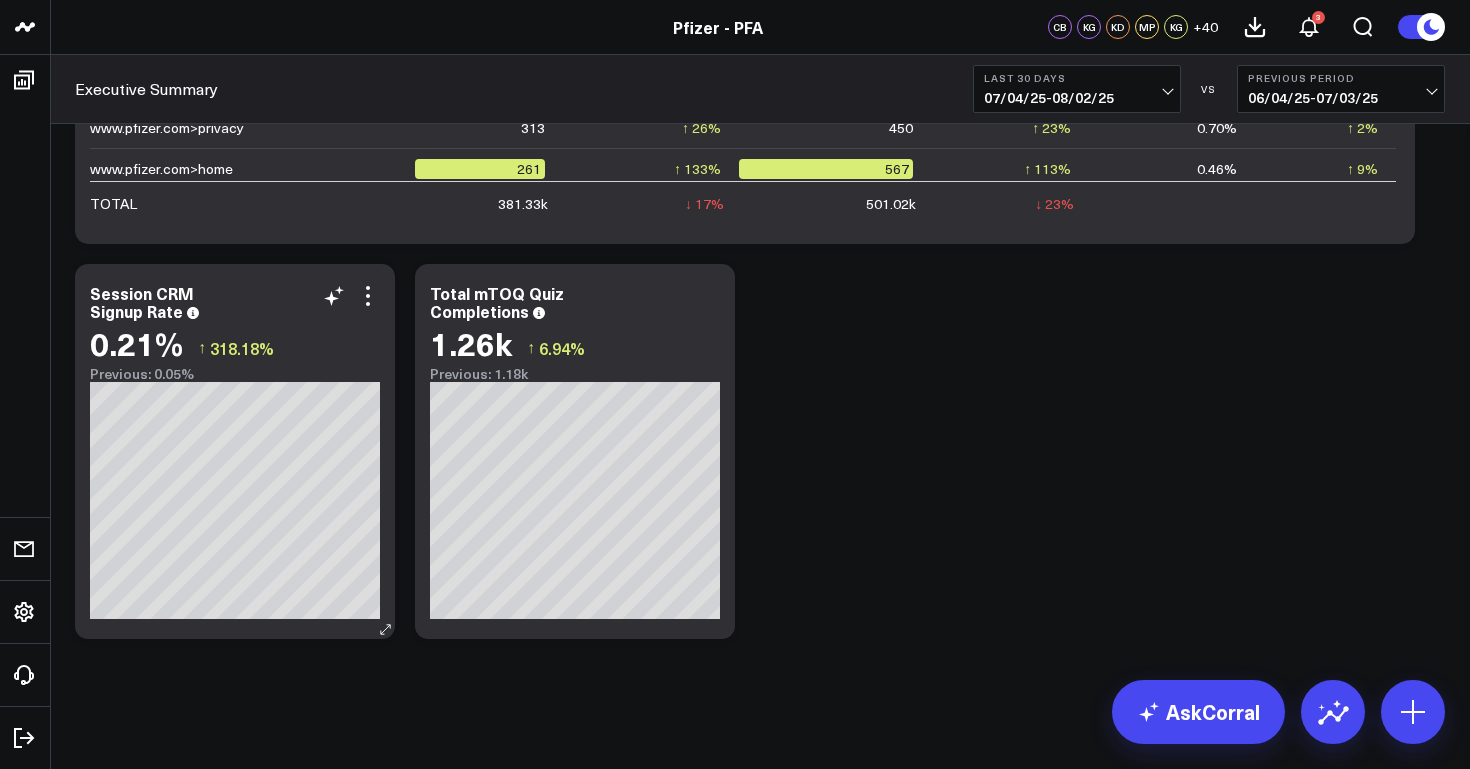 drag, startPoint x: 126, startPoint y: 314, endPoint x: 85, endPoint y: 288, distance: 48.548943 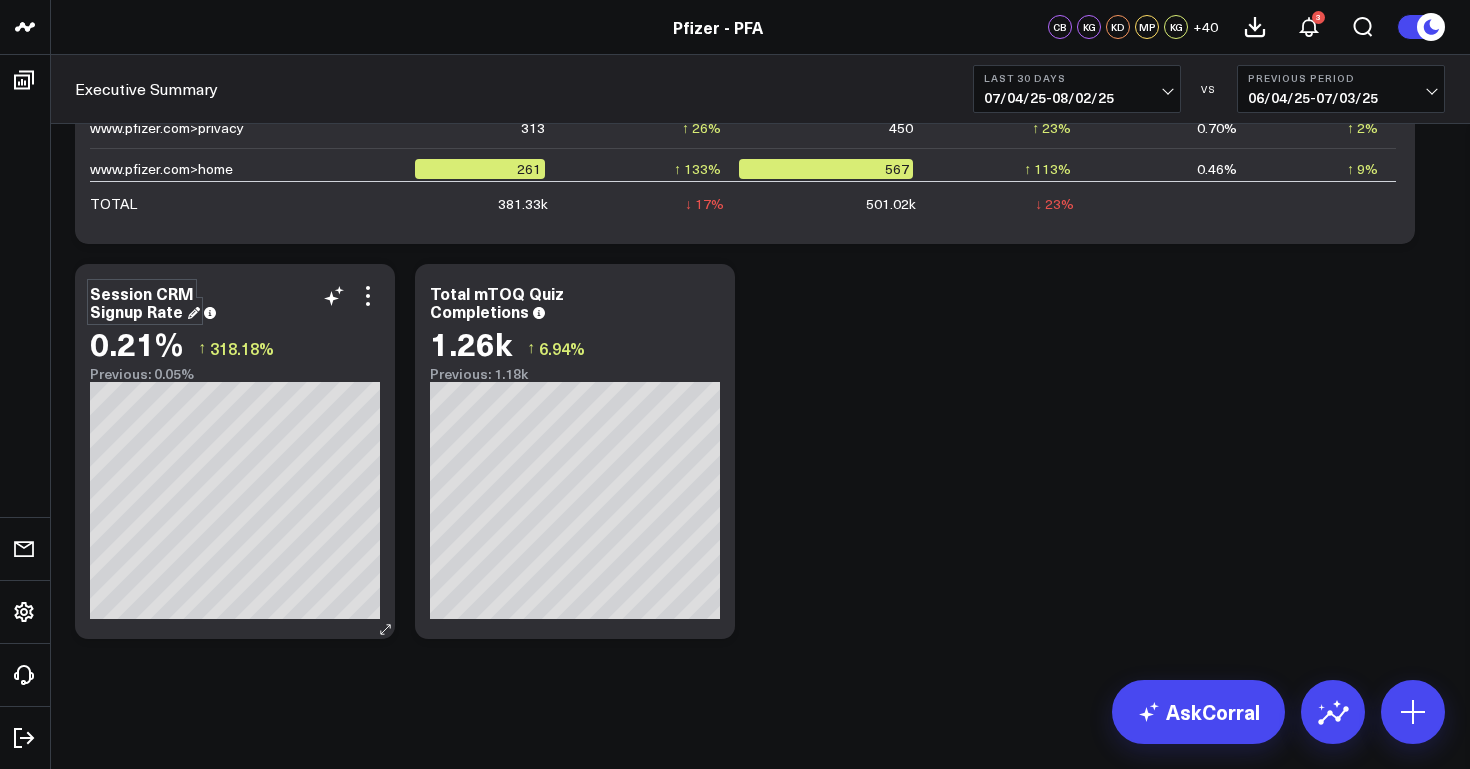 drag, startPoint x: 124, startPoint y: 312, endPoint x: 93, endPoint y: 290, distance: 38.013157 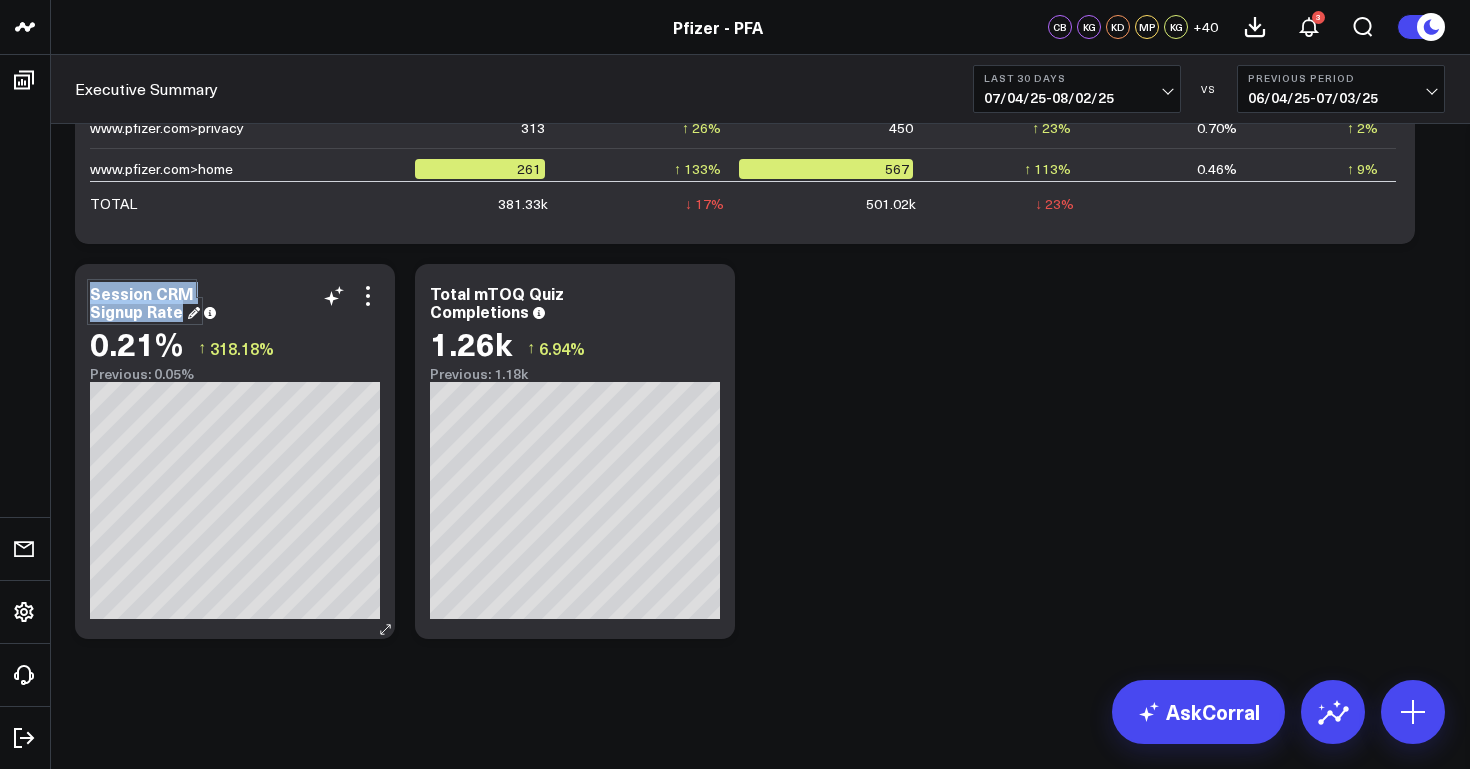 drag, startPoint x: 127, startPoint y: 310, endPoint x: 88, endPoint y: 285, distance: 46.32494 